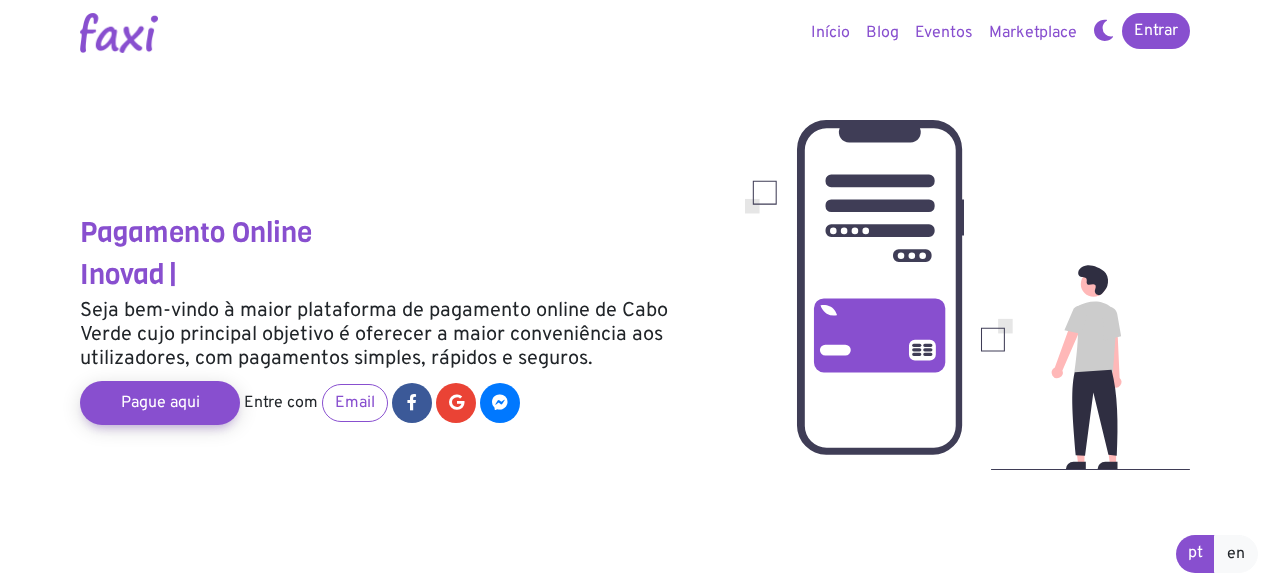 scroll, scrollTop: 0, scrollLeft: 0, axis: both 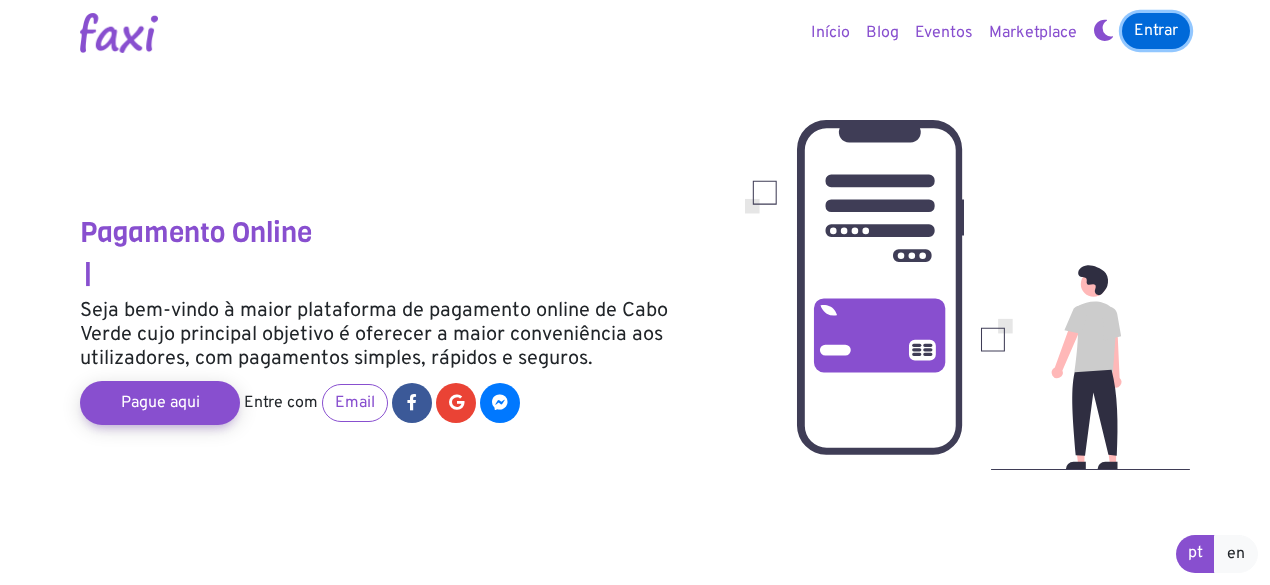 click on "Entrar" at bounding box center (1156, 31) 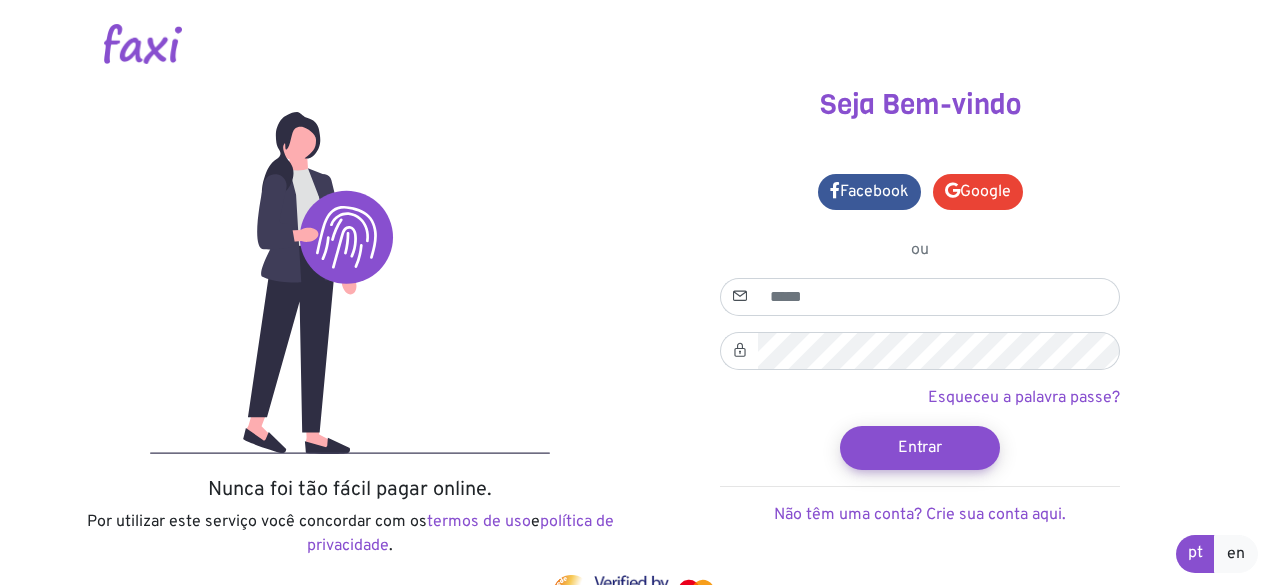 scroll, scrollTop: 0, scrollLeft: 0, axis: both 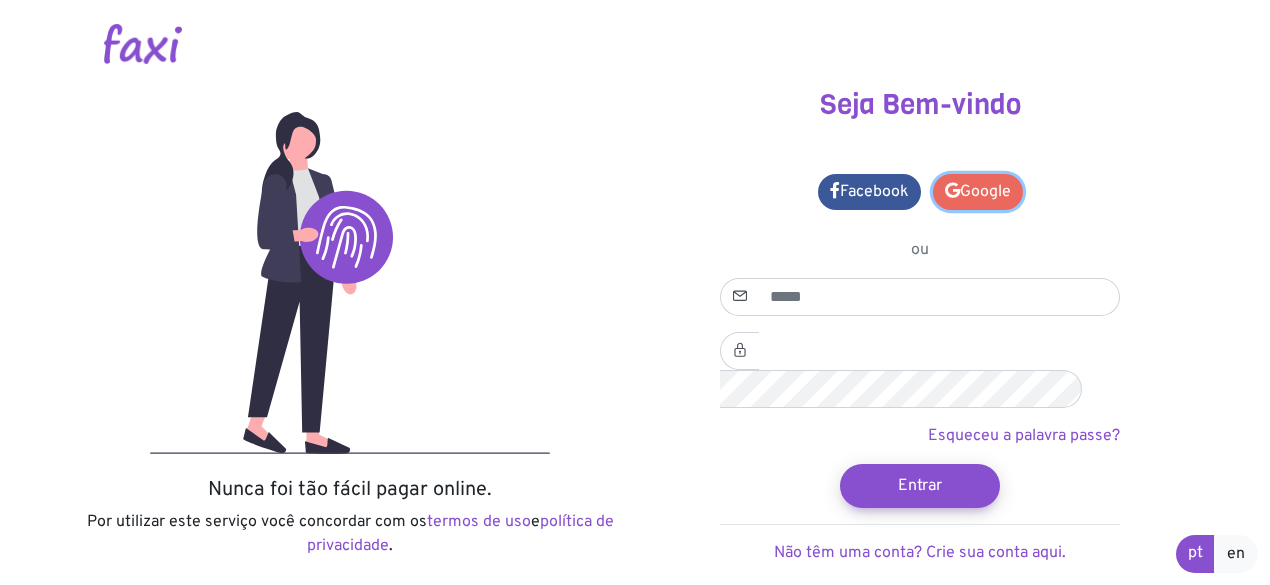 click on "Google" at bounding box center [978, 192] 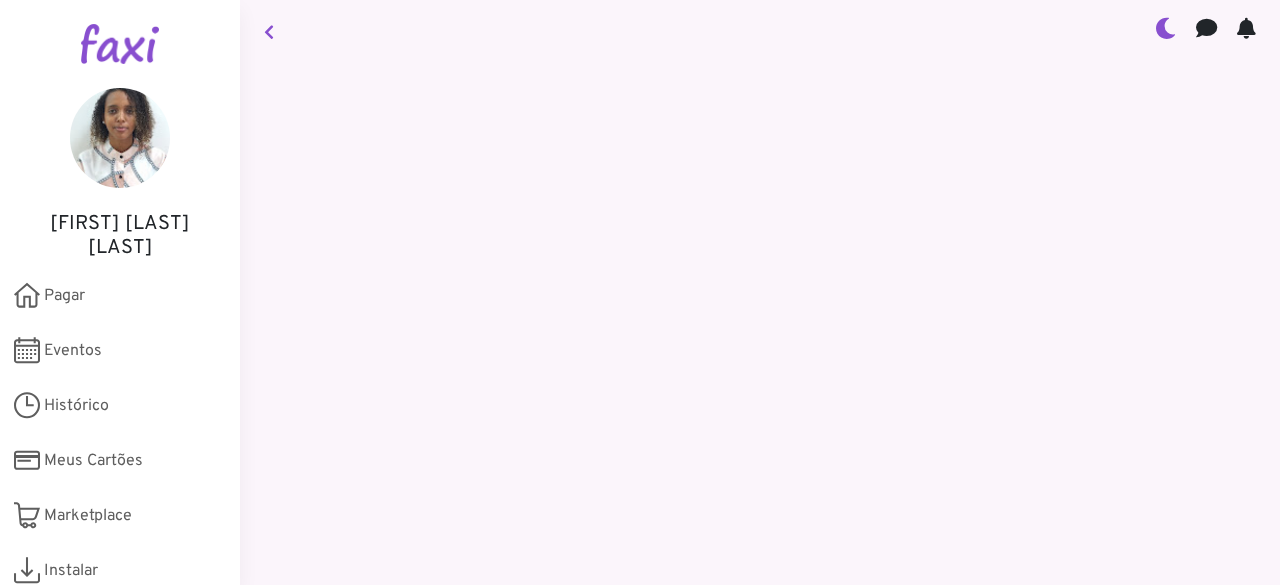 scroll, scrollTop: 0, scrollLeft: 0, axis: both 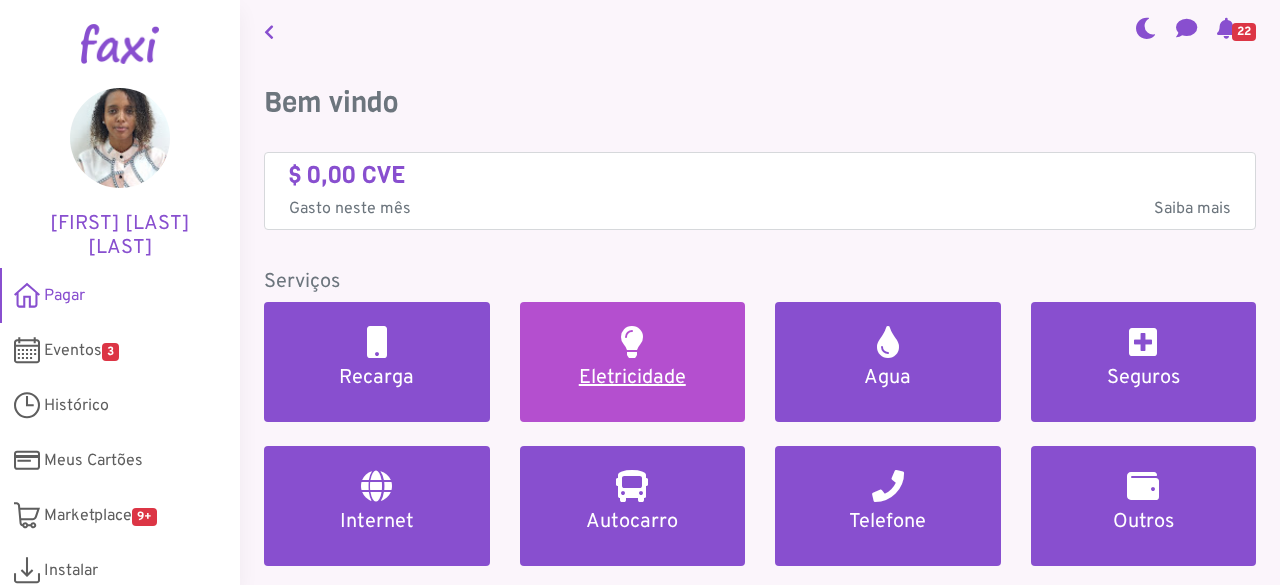 click on "Eletricidade" at bounding box center [633, 378] 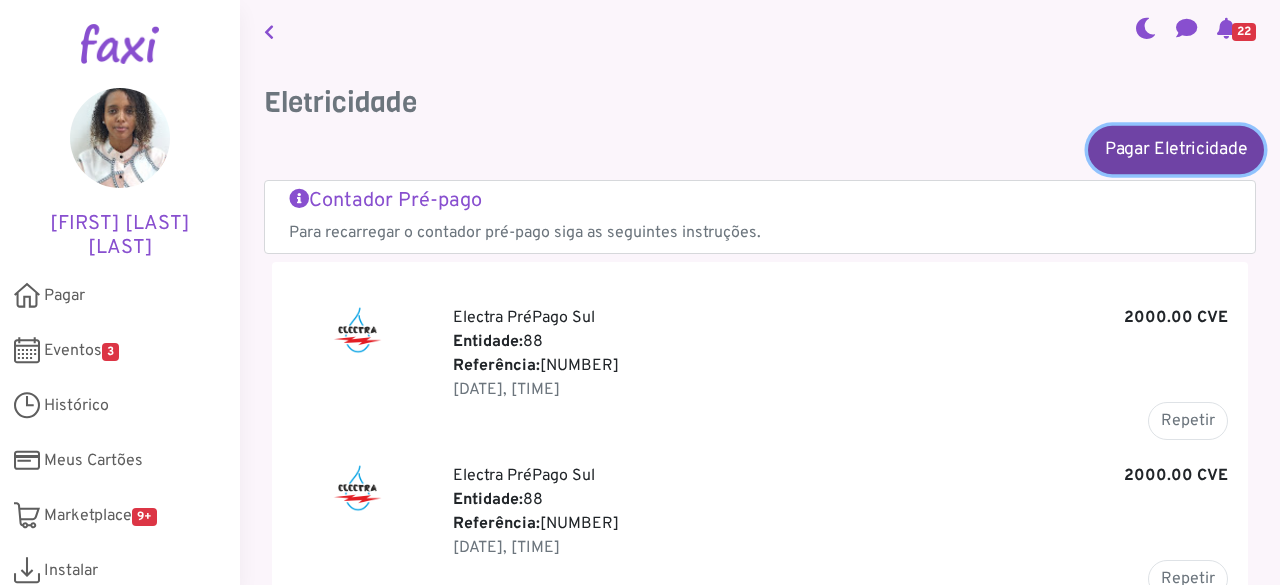click on "Pagar
Eletricidade" at bounding box center [1176, 149] 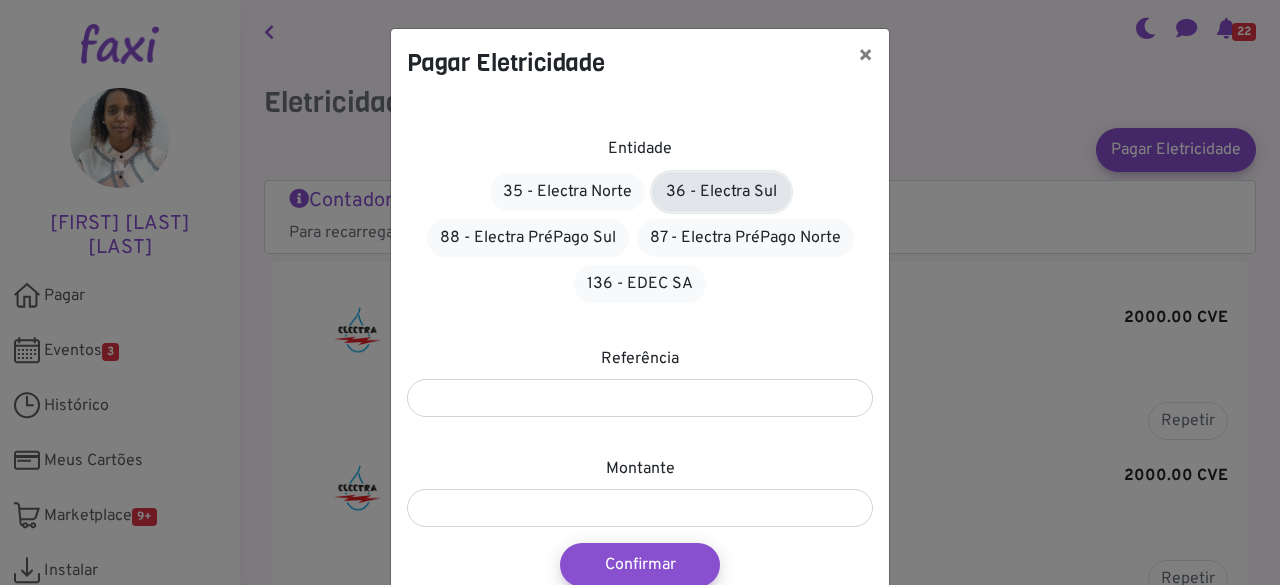 click on "36
-
Electra Sul" at bounding box center (721, 192) 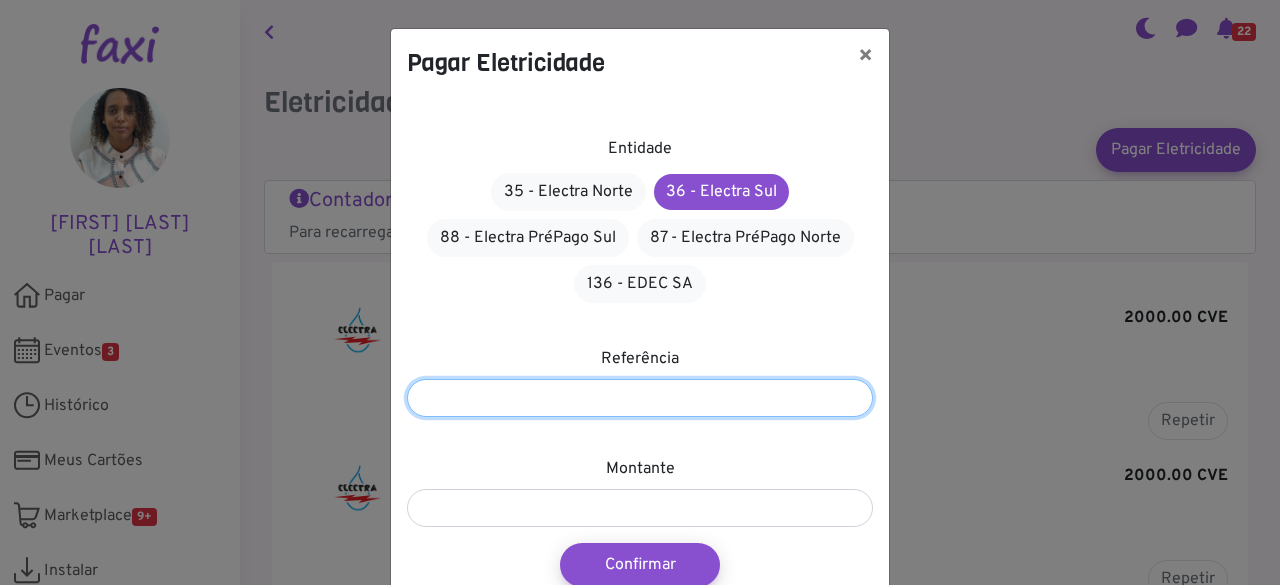 click at bounding box center (640, 398) 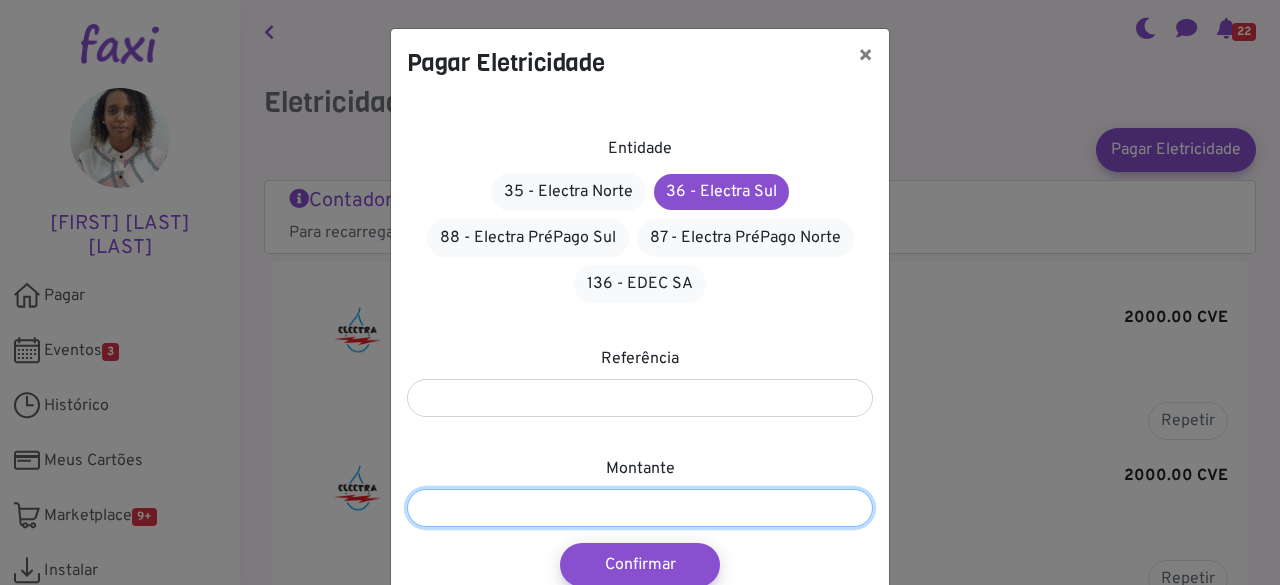 click at bounding box center [640, 508] 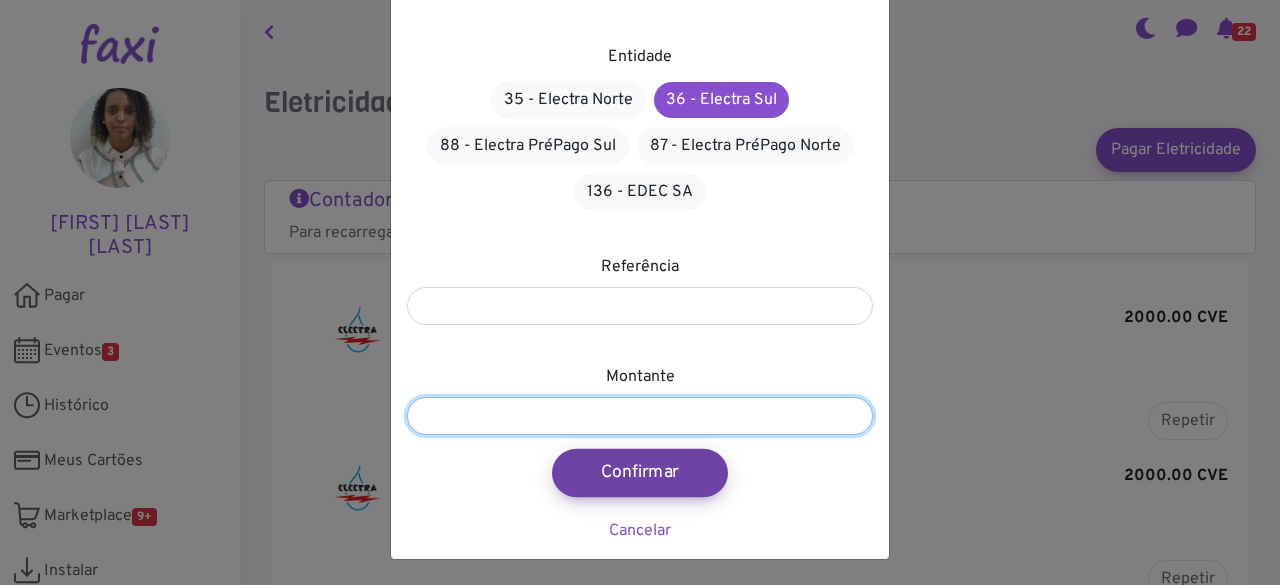 type on "****" 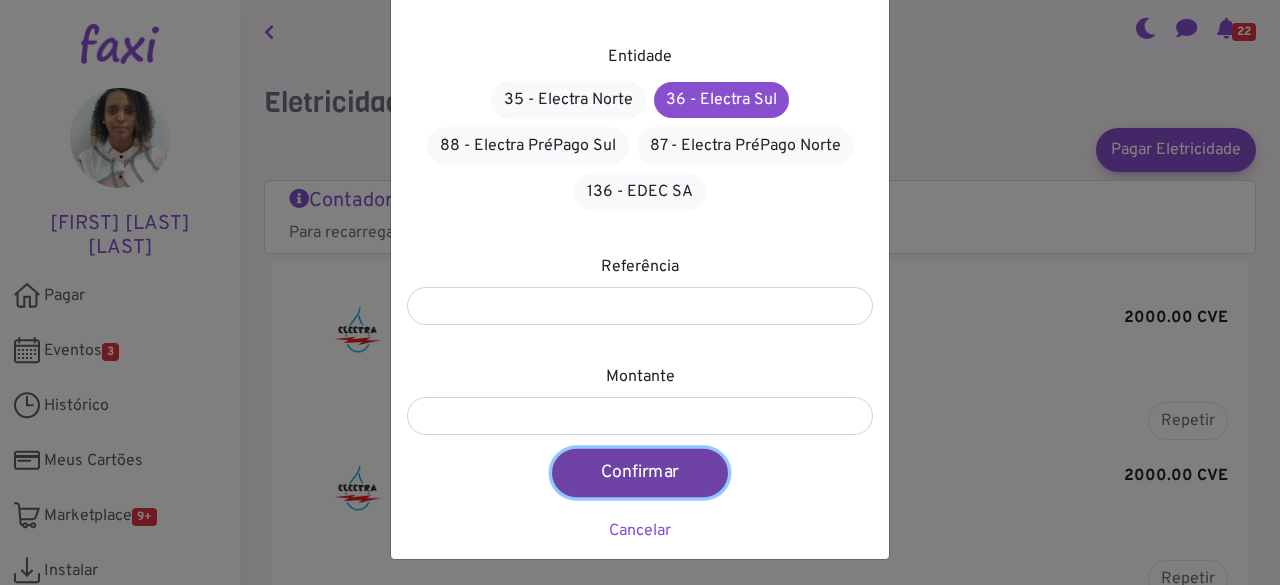 click on "Confirmar" at bounding box center (640, 473) 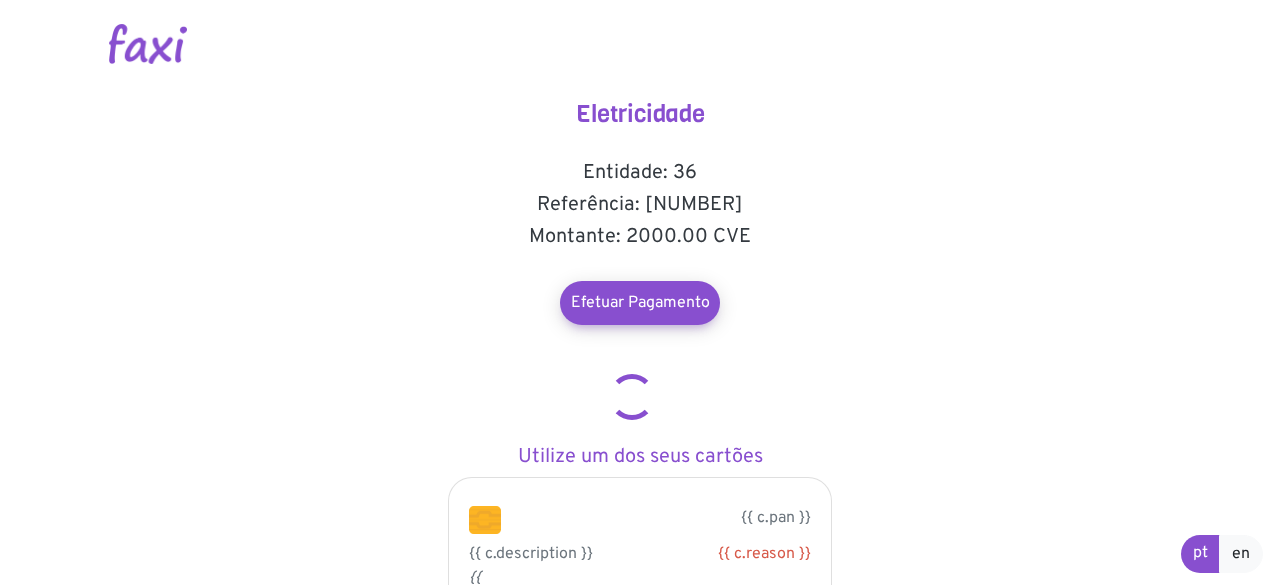 scroll, scrollTop: 0, scrollLeft: 0, axis: both 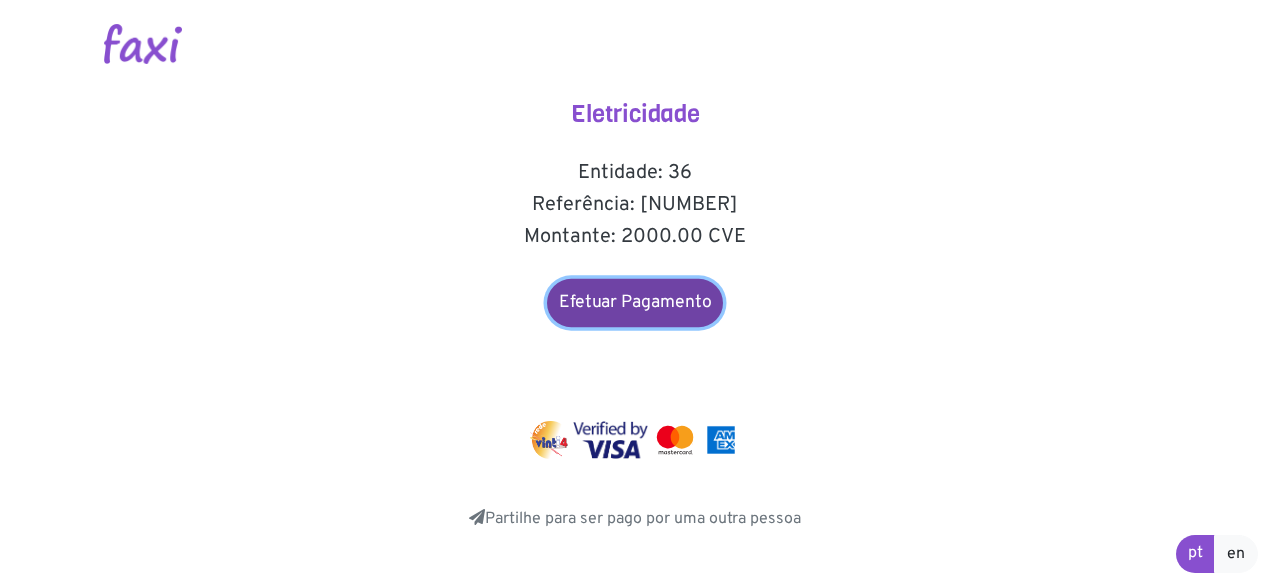 click on "Efetuar Pagamento" at bounding box center (635, 303) 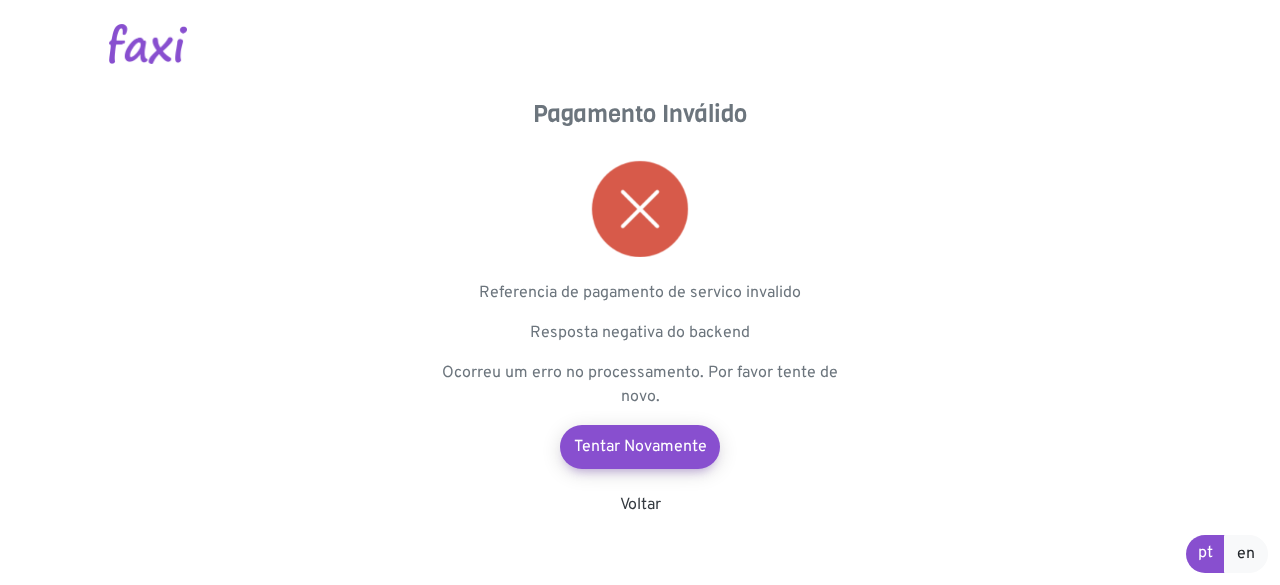 scroll, scrollTop: 0, scrollLeft: 0, axis: both 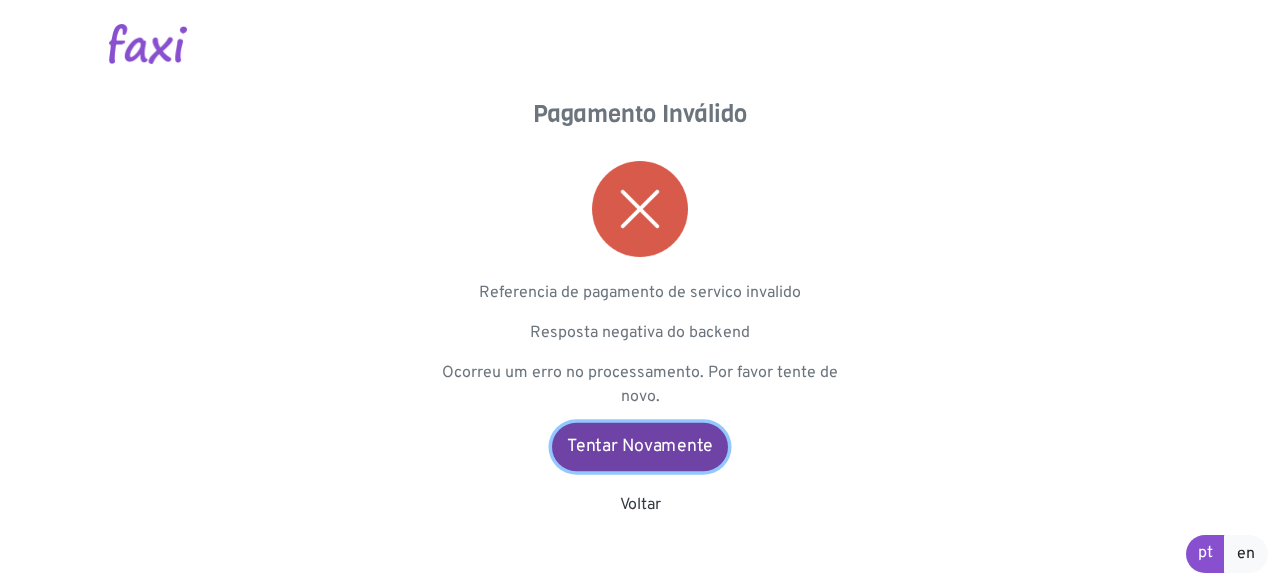 click on "Tentar Novamente" at bounding box center [640, 447] 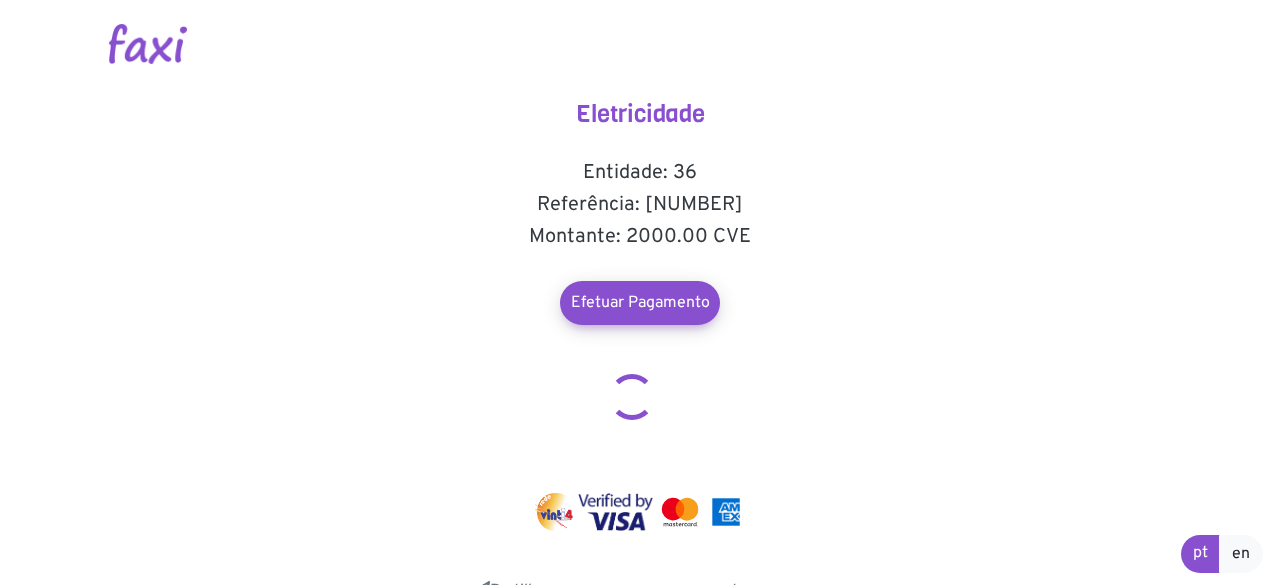 scroll, scrollTop: 0, scrollLeft: 0, axis: both 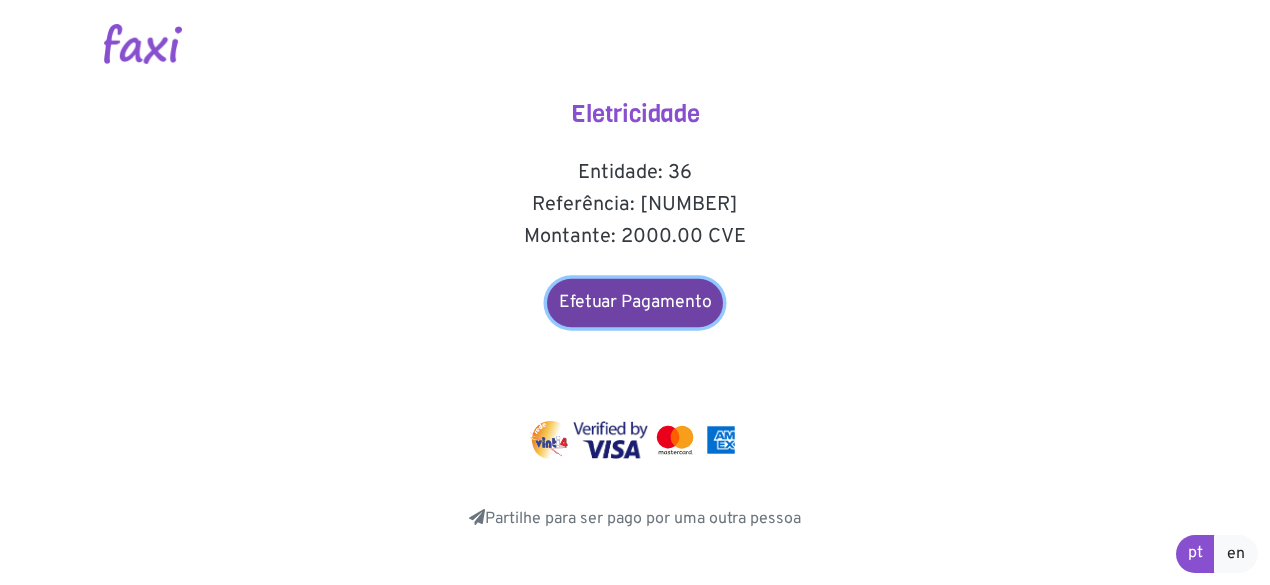 click on "Efetuar Pagamento" at bounding box center (635, 303) 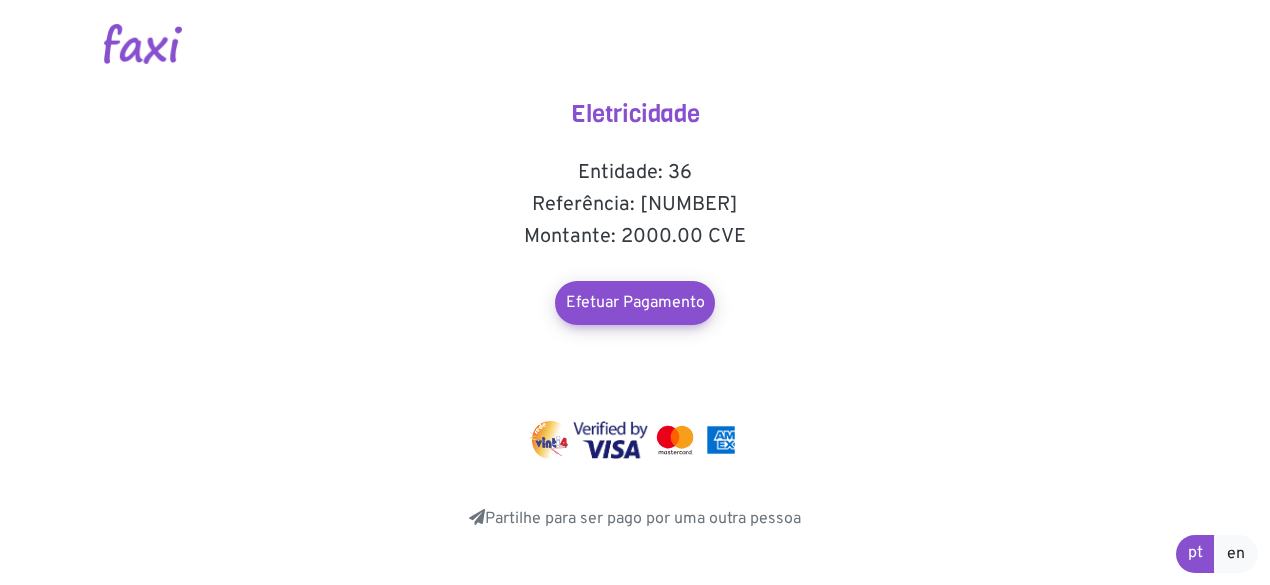 scroll, scrollTop: 0, scrollLeft: 0, axis: both 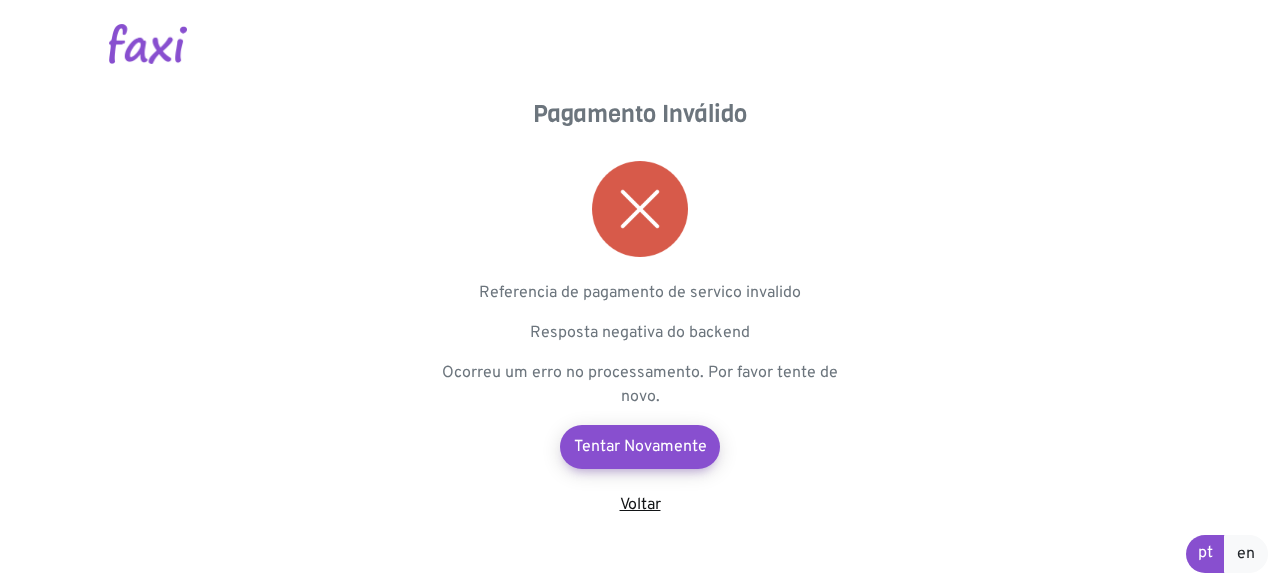 click on "Voltar" at bounding box center (640, 505) 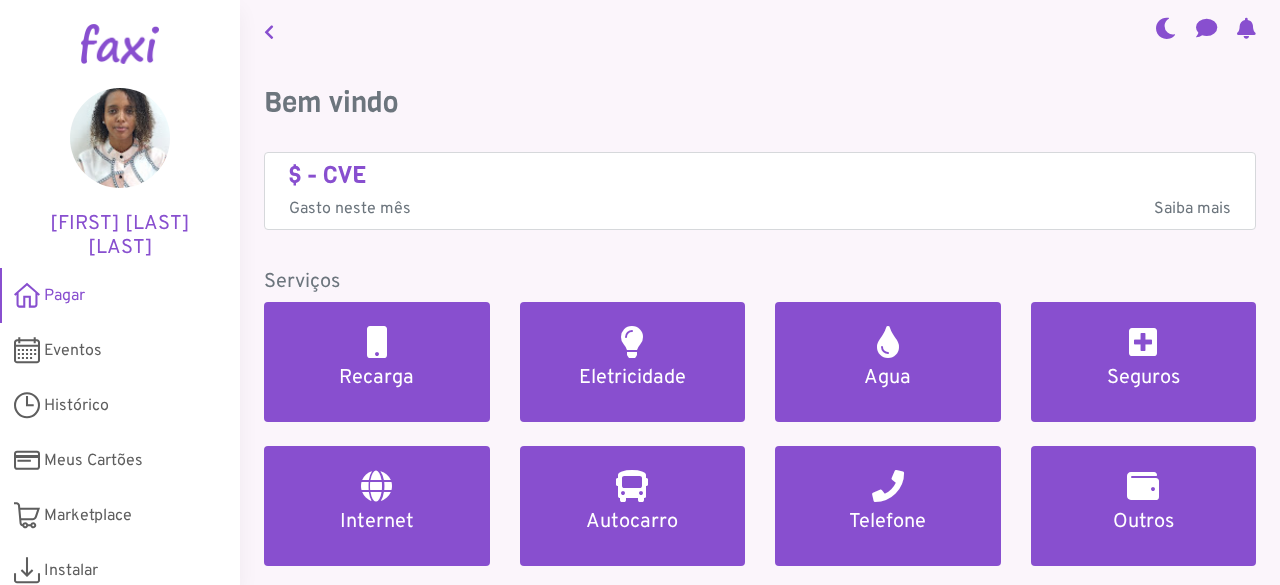 scroll, scrollTop: 0, scrollLeft: 0, axis: both 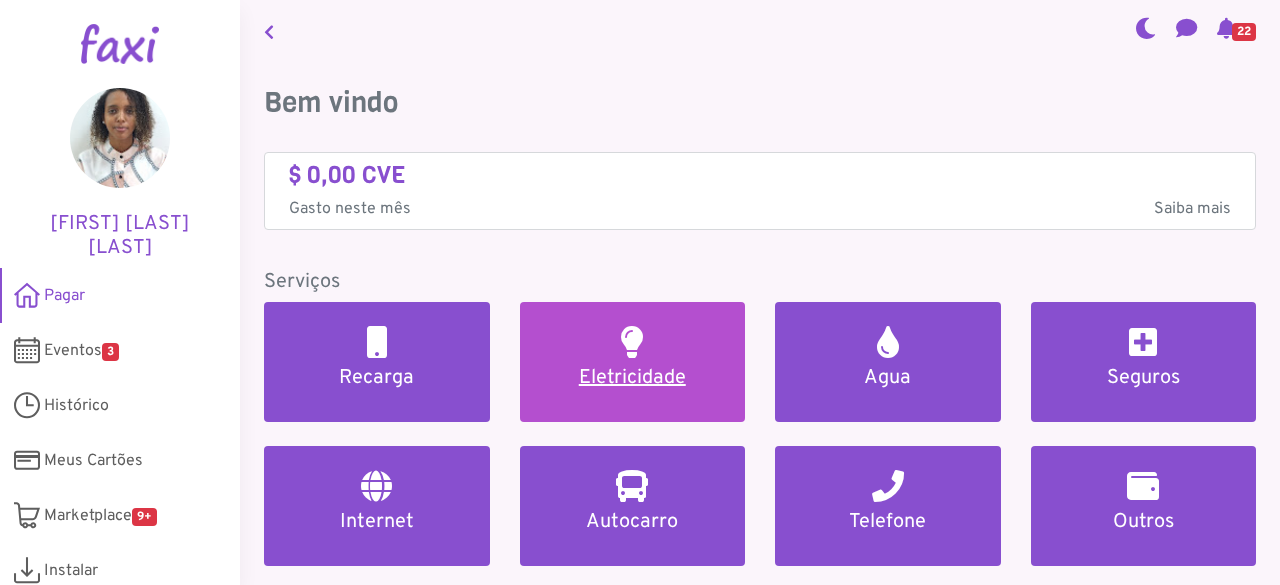 click on "Eletricidade" at bounding box center [633, 378] 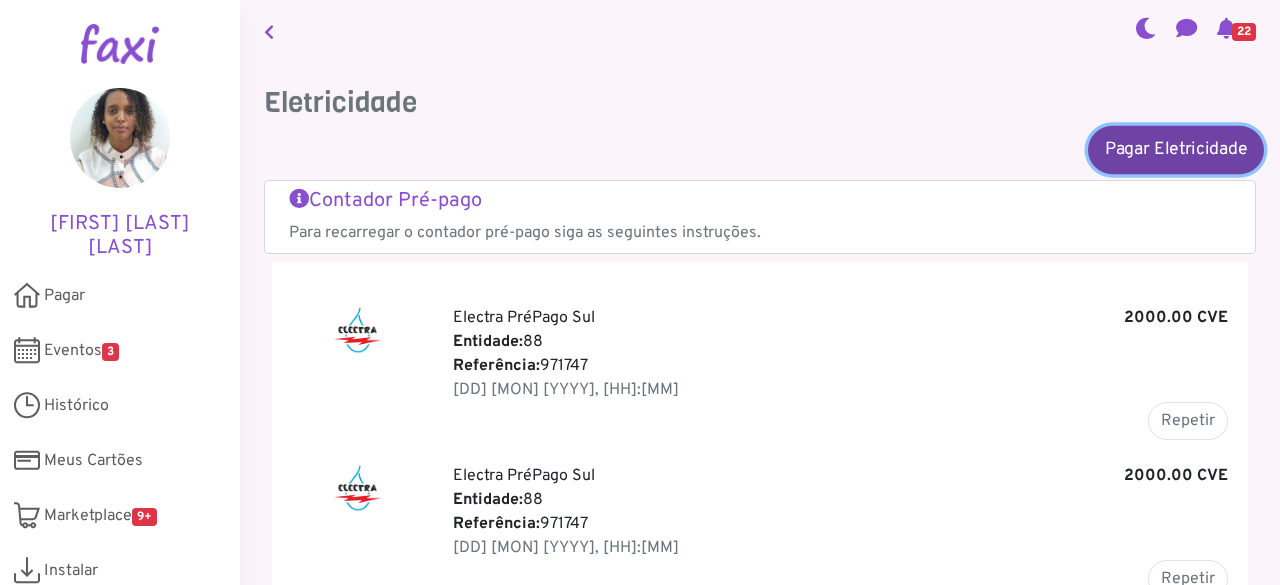 click on "Pagar
Eletricidade" at bounding box center [1176, 149] 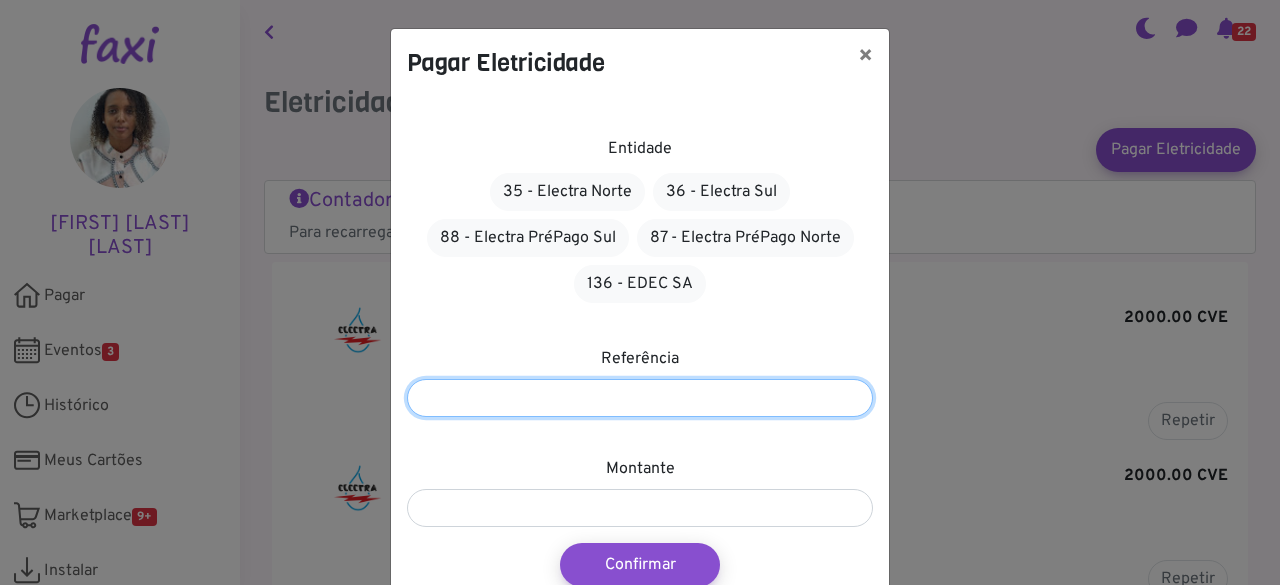 click at bounding box center (640, 398) 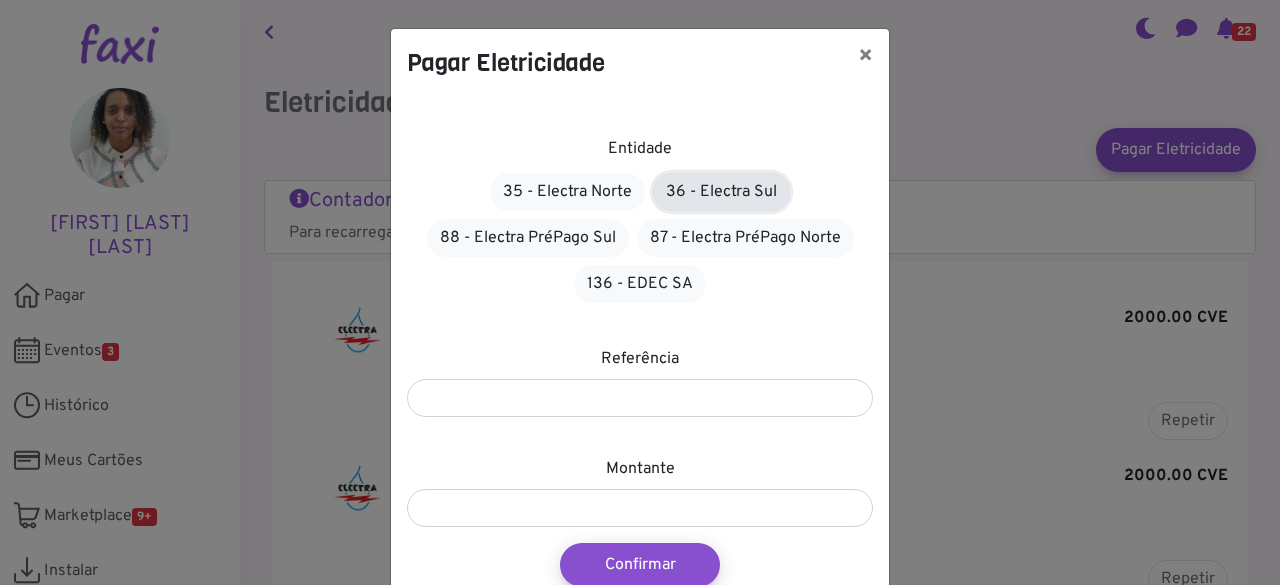click on "36
-
Electra Sul" at bounding box center [721, 192] 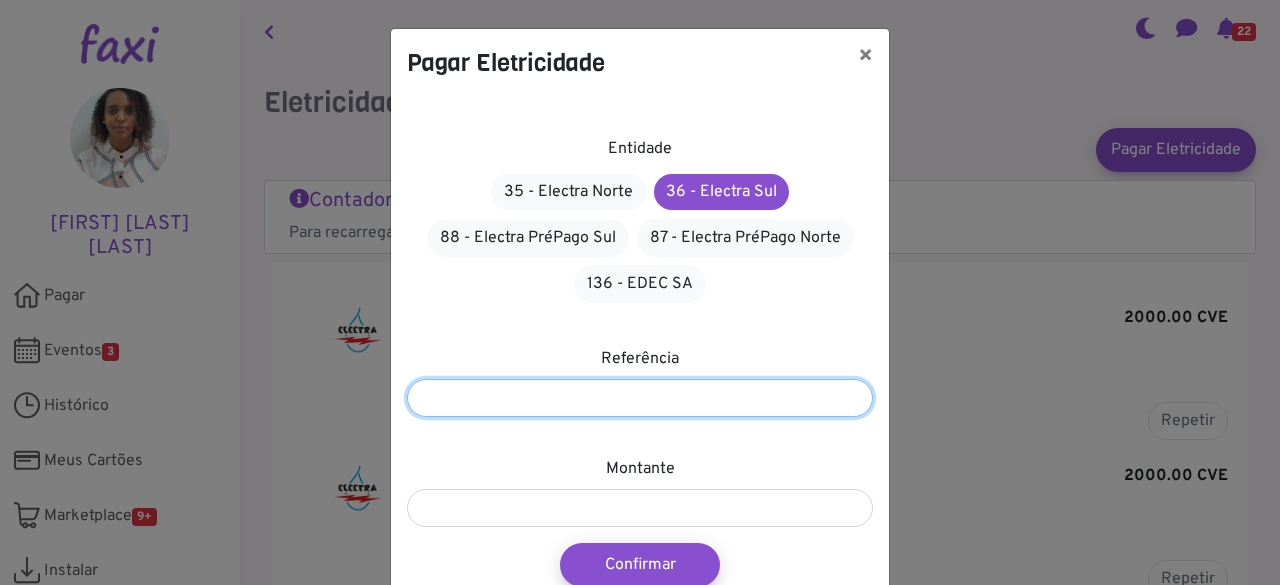 click at bounding box center [640, 398] 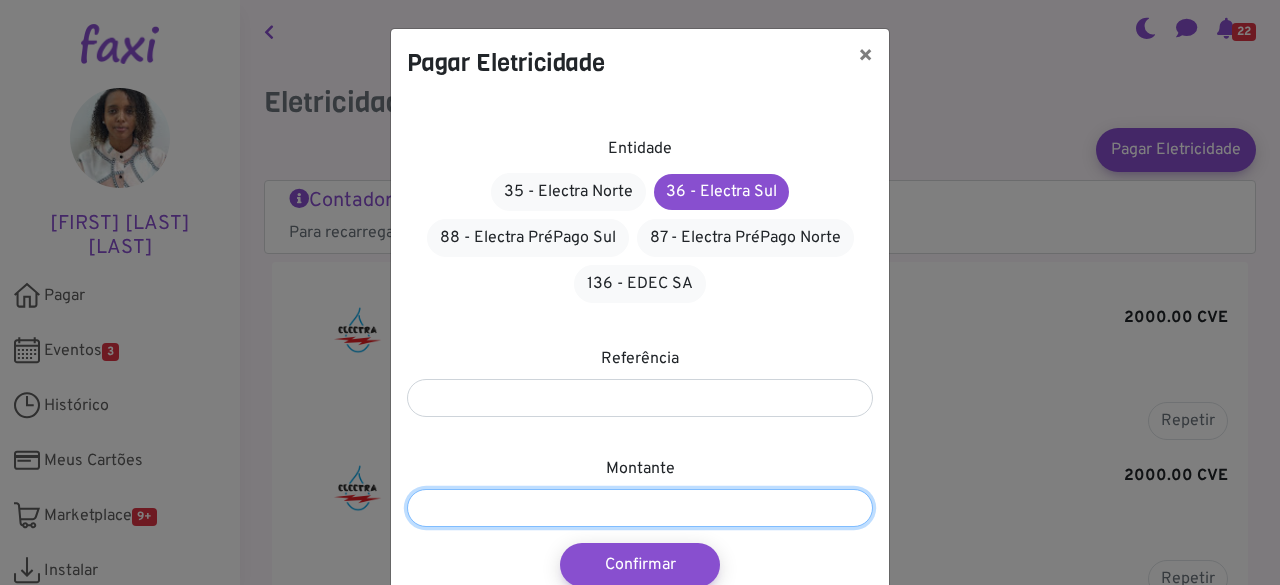 click at bounding box center (640, 508) 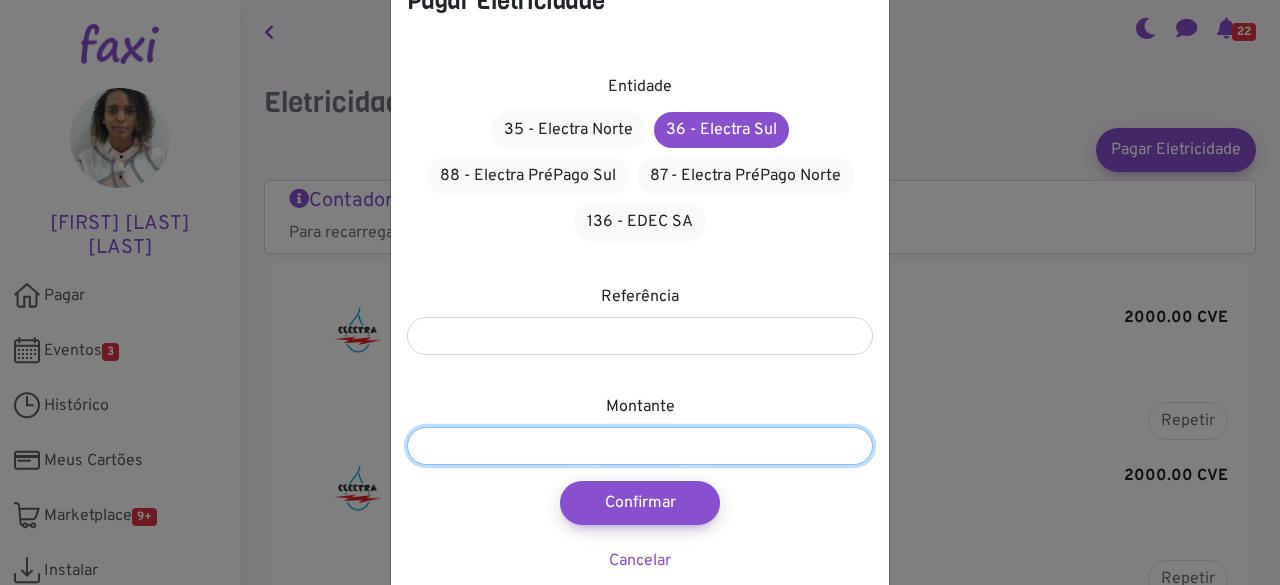 scroll, scrollTop: 92, scrollLeft: 0, axis: vertical 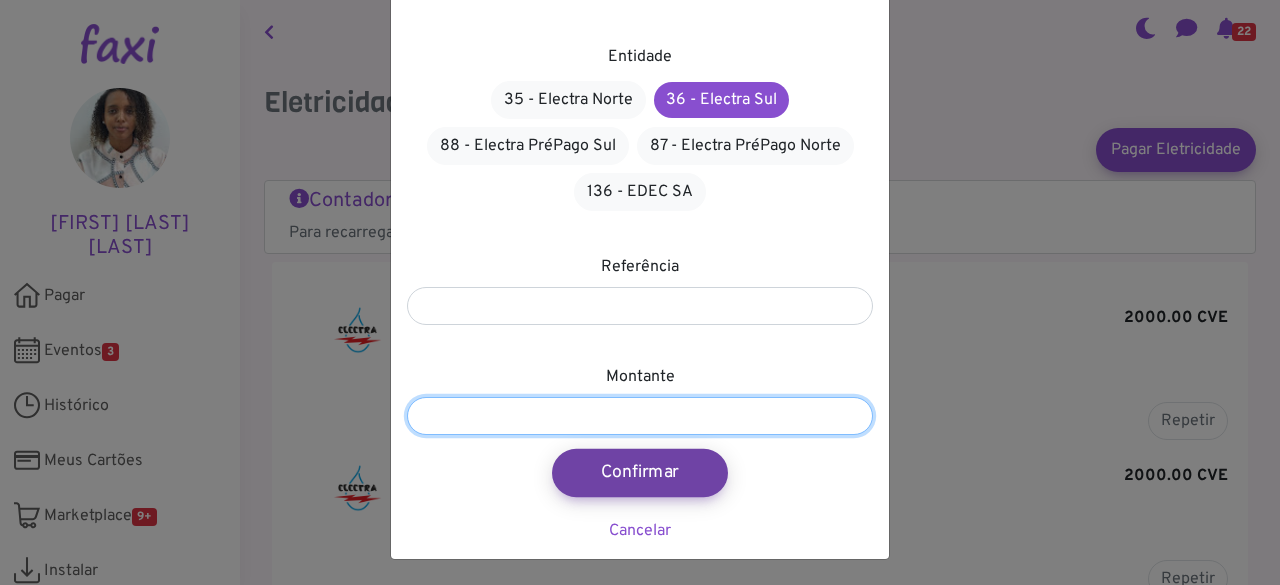 type on "****" 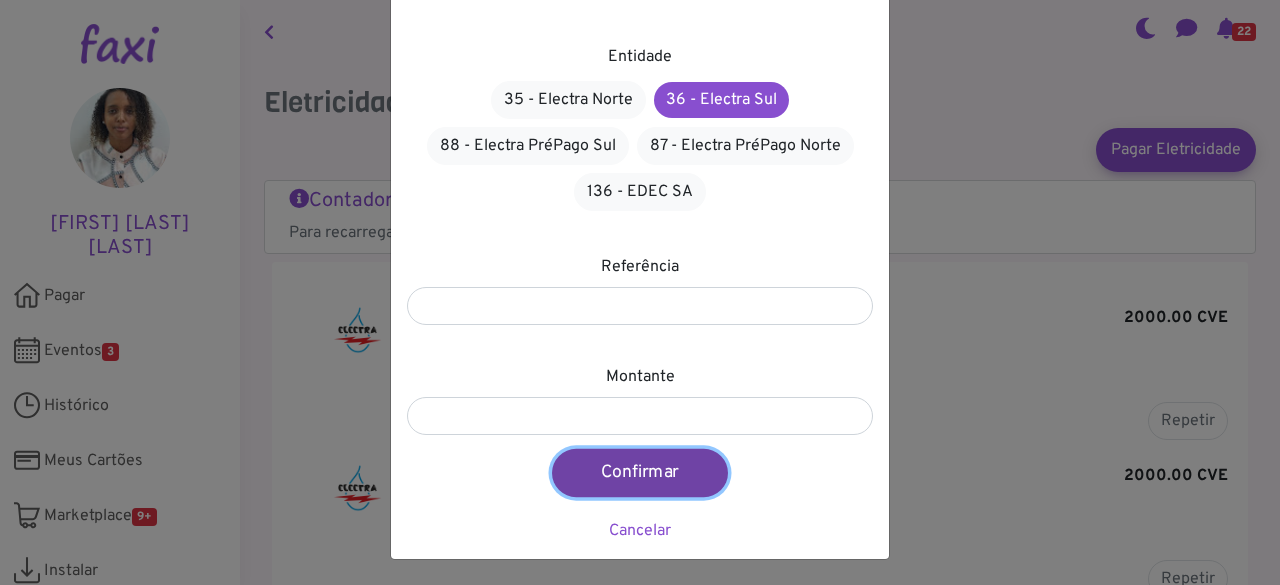 click on "Confirmar" at bounding box center [640, 473] 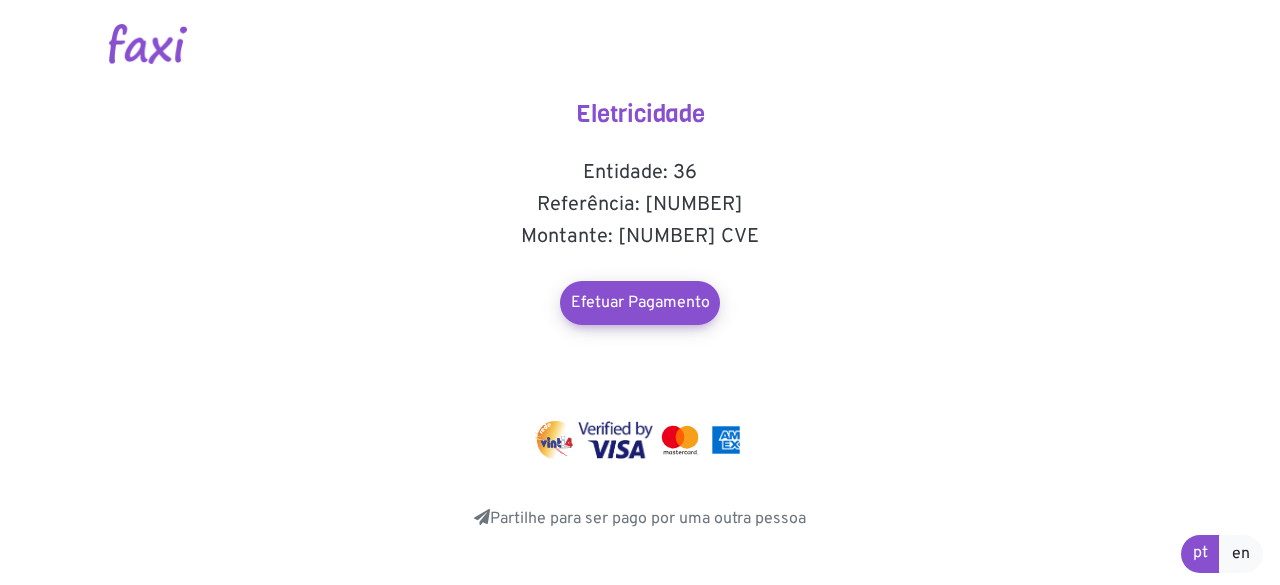 scroll, scrollTop: 0, scrollLeft: 0, axis: both 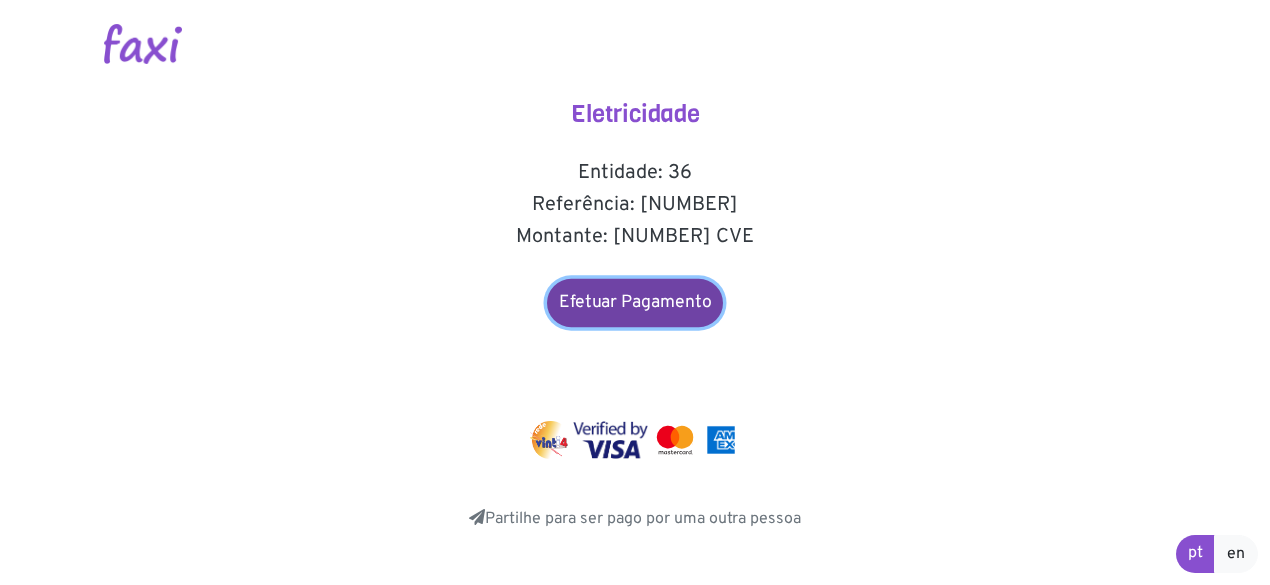 click on "Efetuar Pagamento" at bounding box center (635, 303) 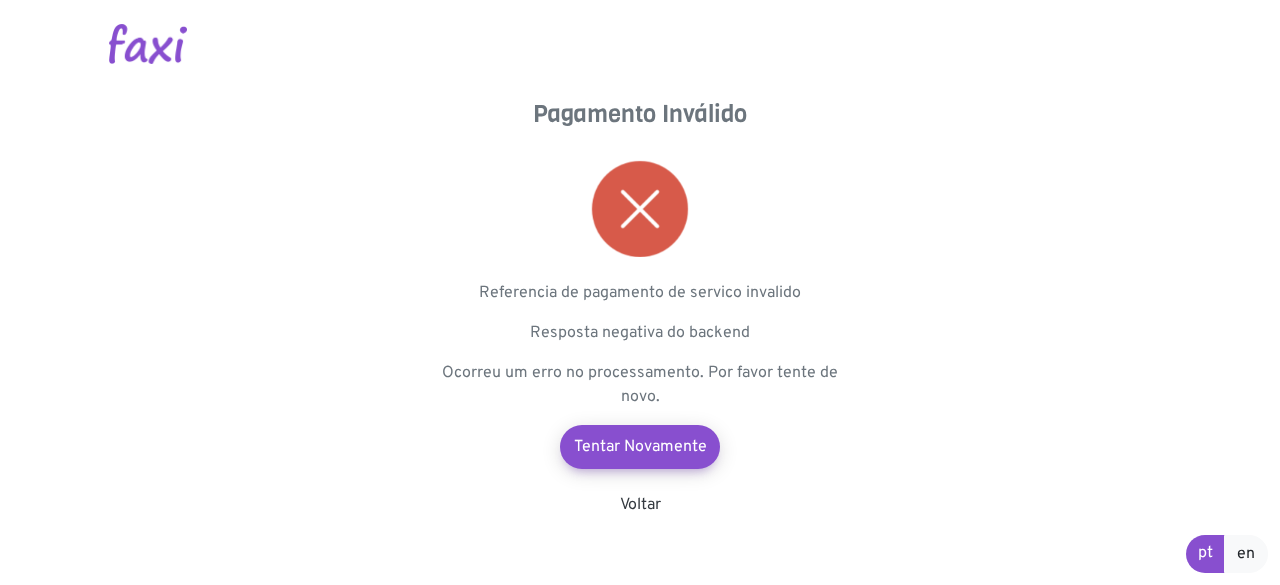 scroll, scrollTop: 0, scrollLeft: 0, axis: both 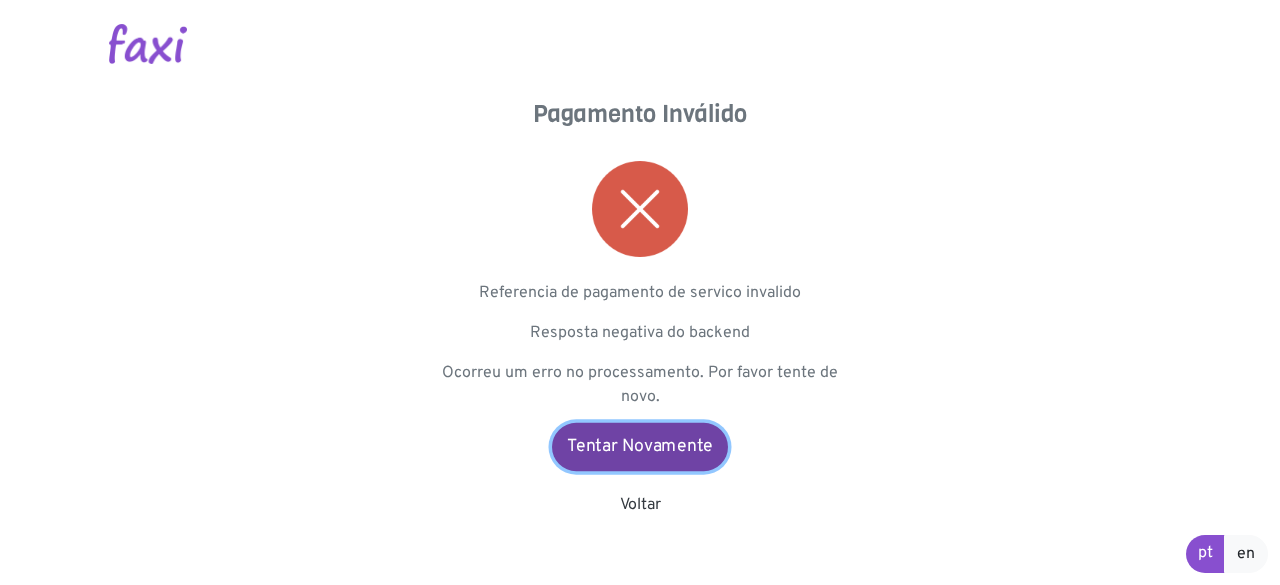 click on "Tentar Novamente" at bounding box center [640, 447] 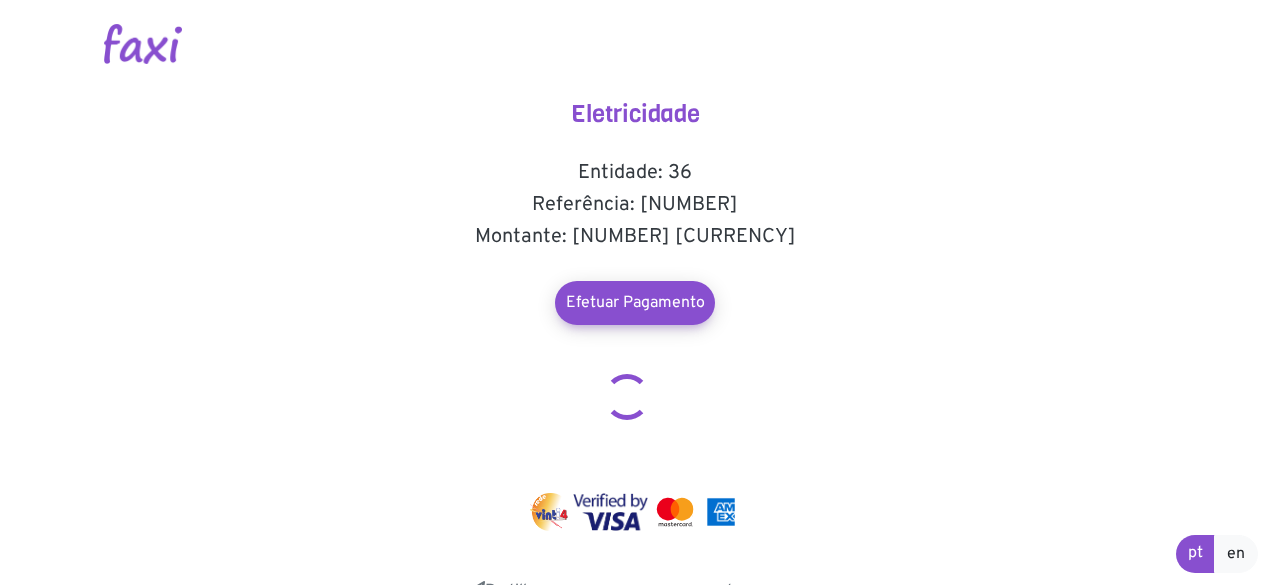 scroll, scrollTop: 0, scrollLeft: 0, axis: both 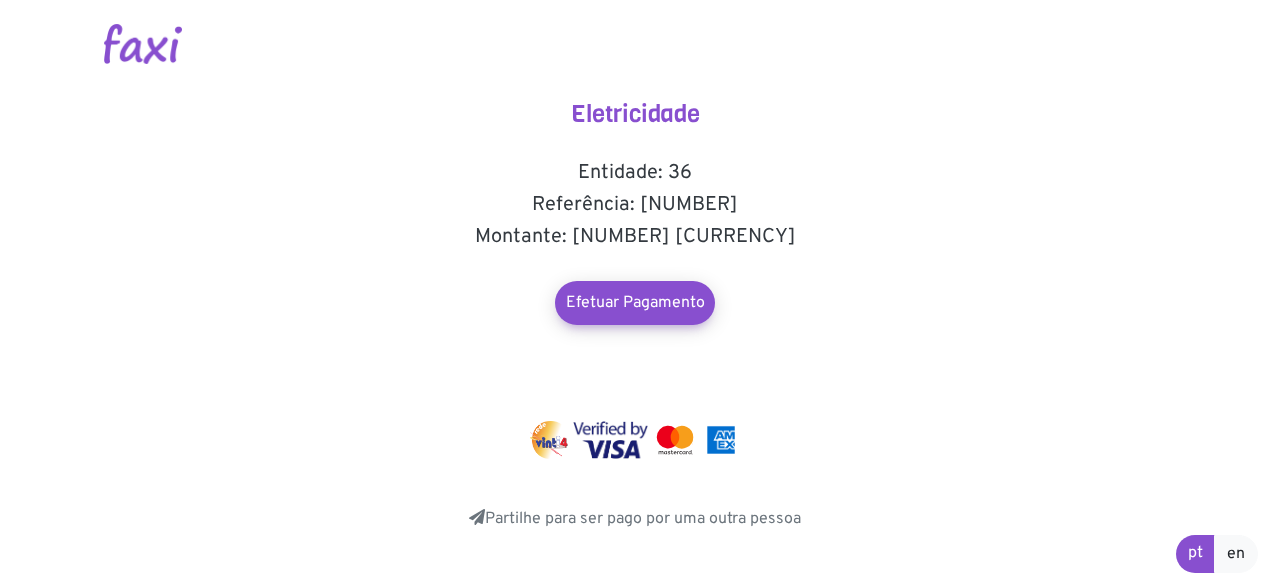 drag, startPoint x: 660, startPoint y: 205, endPoint x: 719, endPoint y: 205, distance: 59 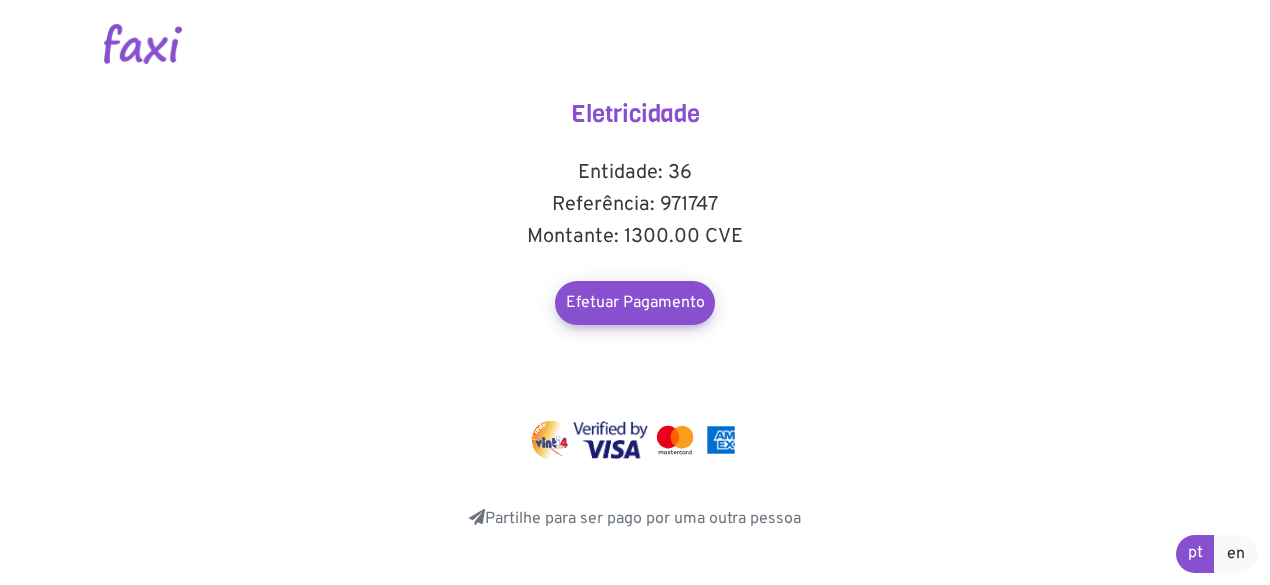 scroll, scrollTop: 0, scrollLeft: 0, axis: both 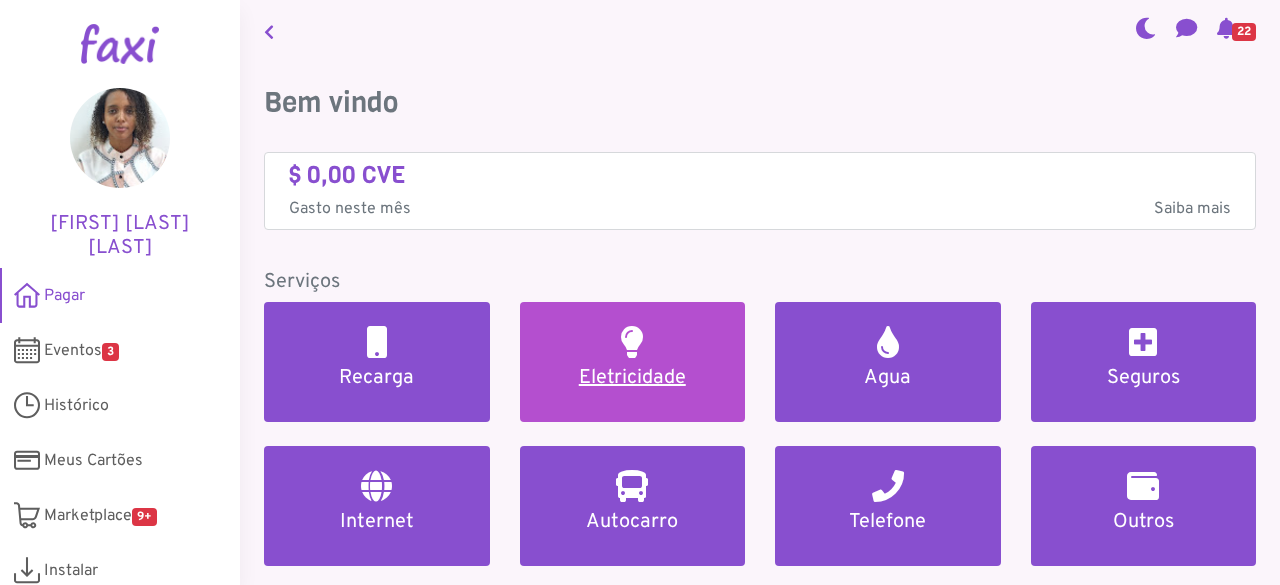 click on "Eletricidade" at bounding box center [633, 378] 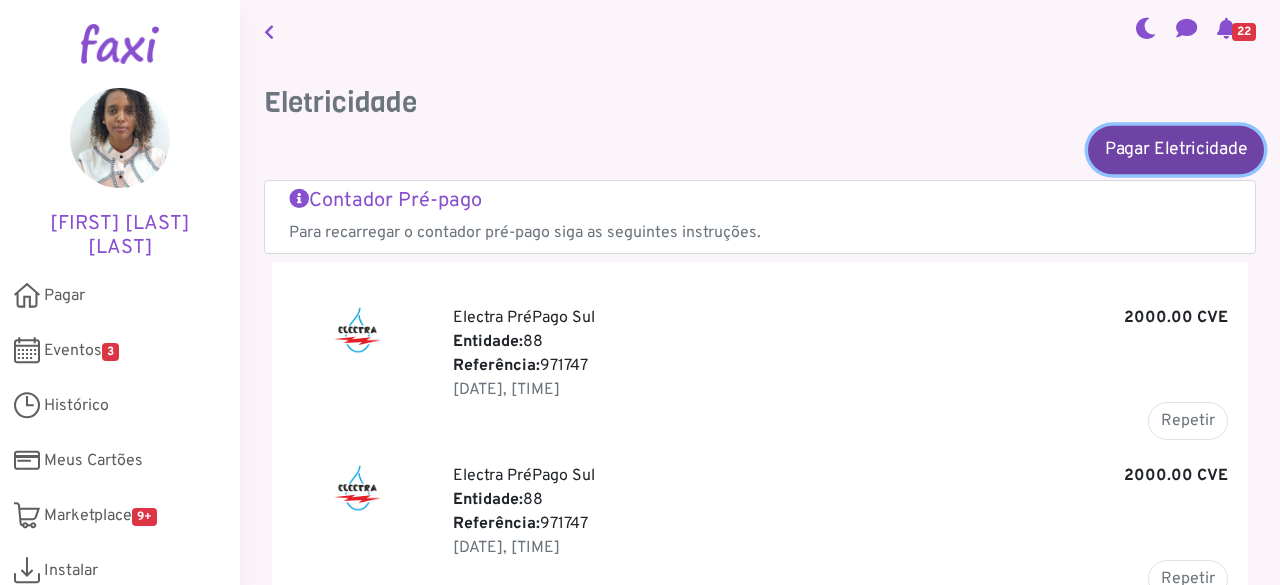 click on "Pagar
Eletricidade" at bounding box center (1176, 149) 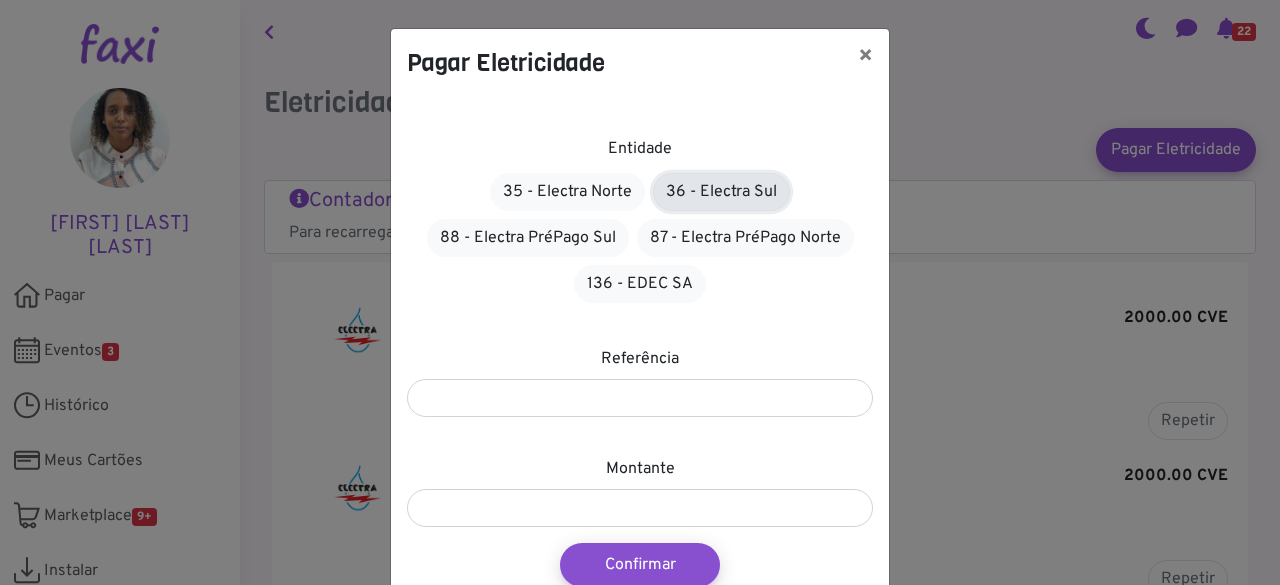 click on "36
-
Electra Sul" at bounding box center (721, 192) 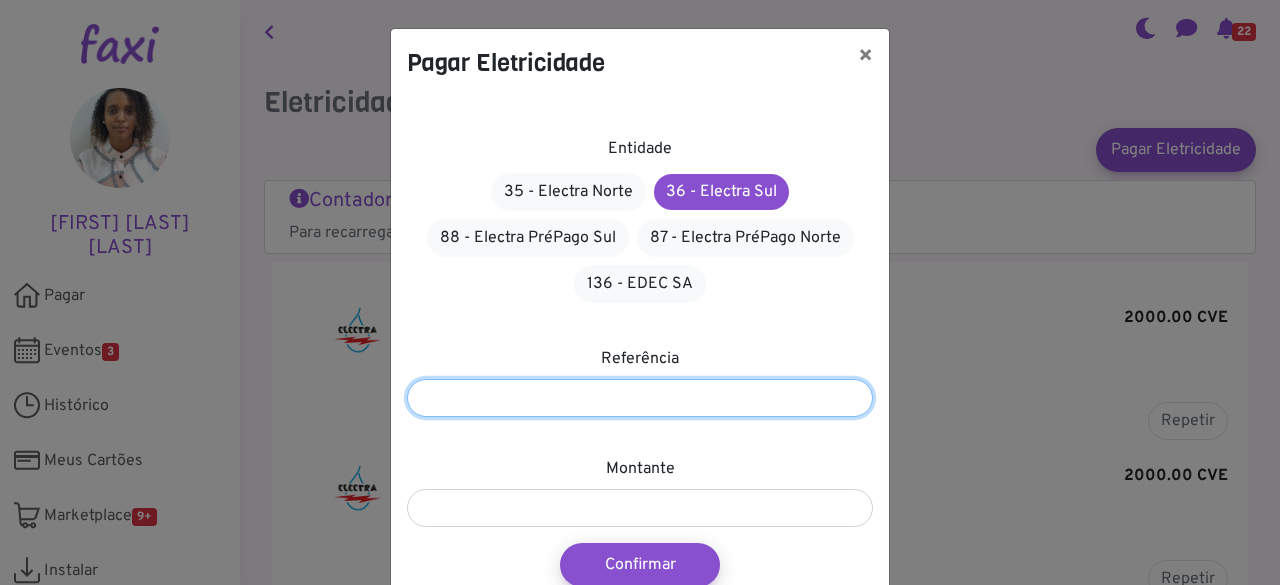 click at bounding box center (640, 398) 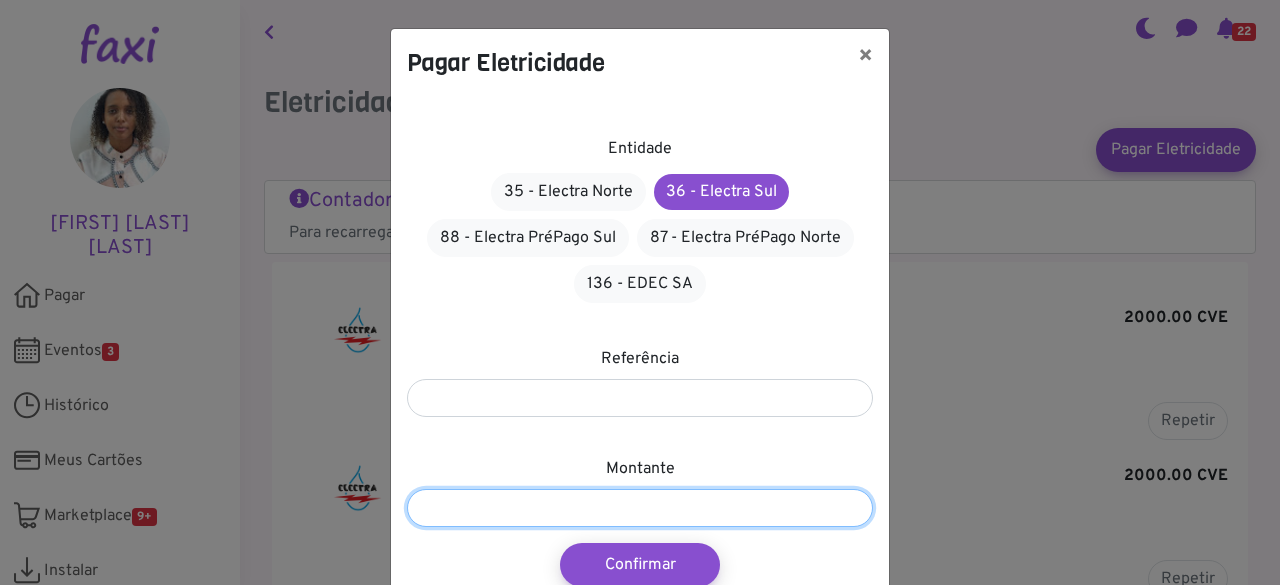 click at bounding box center [640, 508] 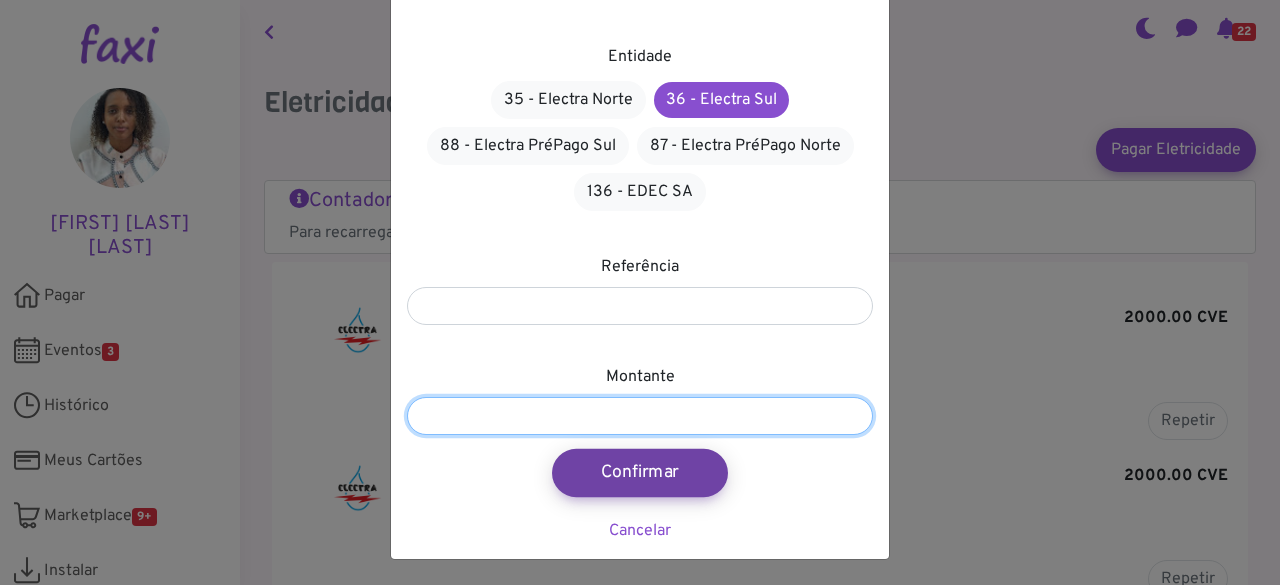 type on "****" 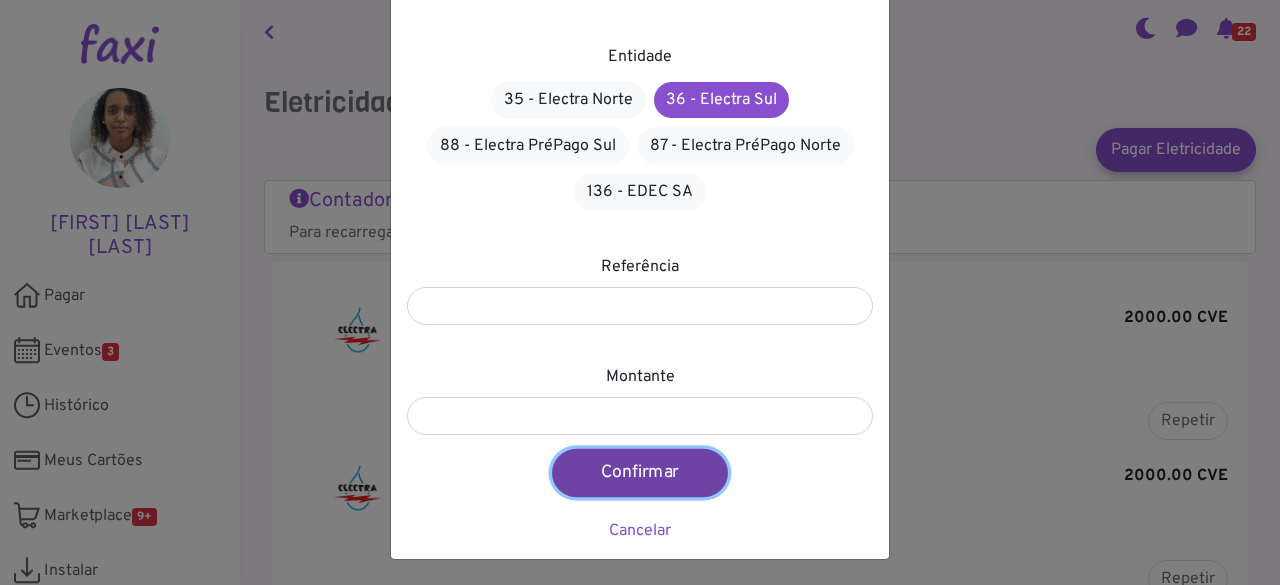 click on "Confirmar" at bounding box center (640, 473) 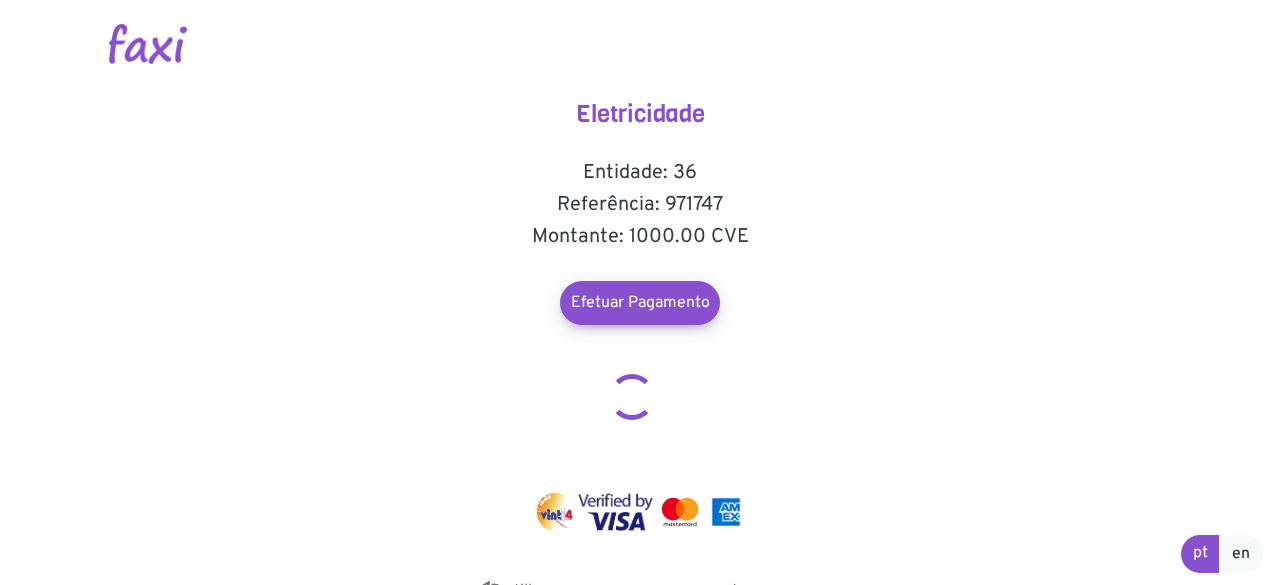 scroll, scrollTop: 0, scrollLeft: 0, axis: both 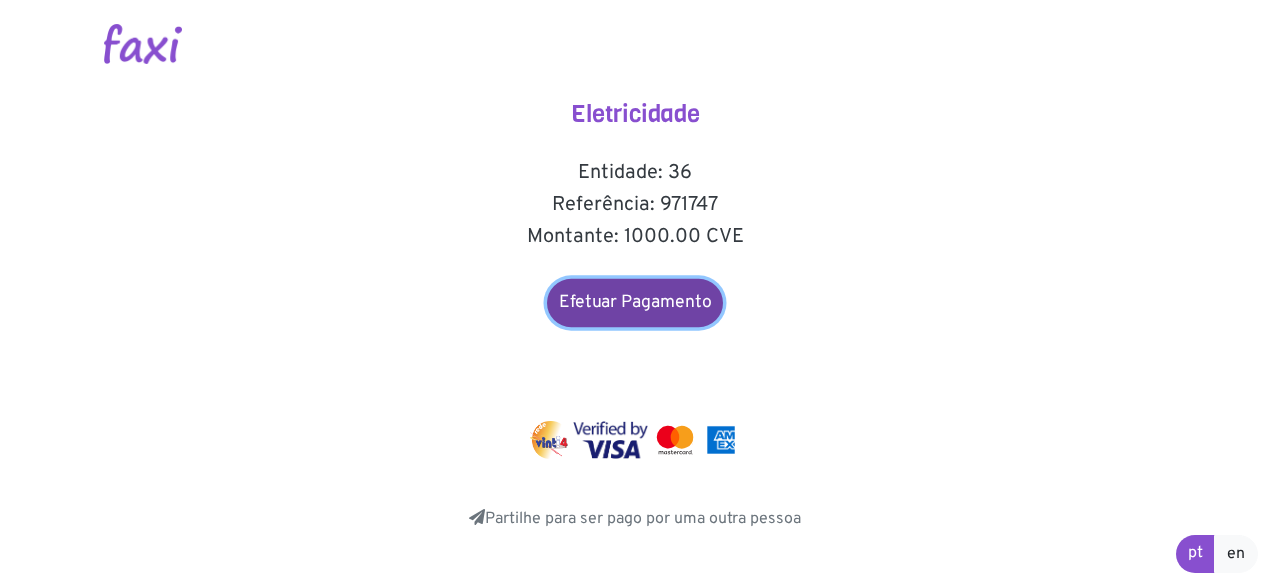 click on "Efetuar Pagamento" at bounding box center (635, 303) 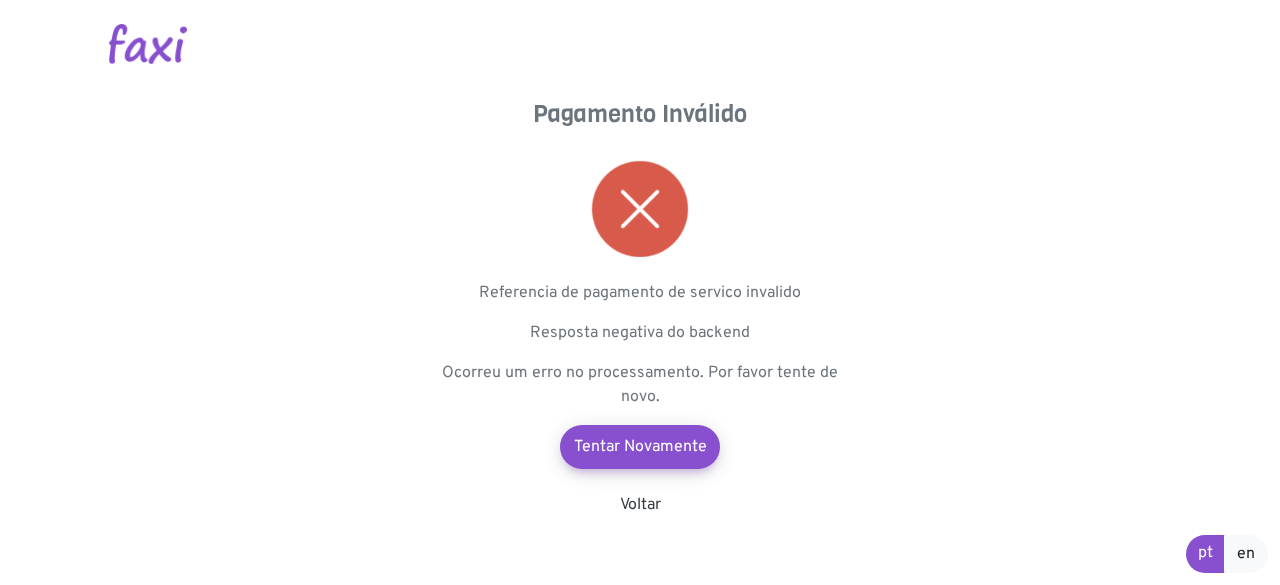 scroll, scrollTop: 0, scrollLeft: 0, axis: both 